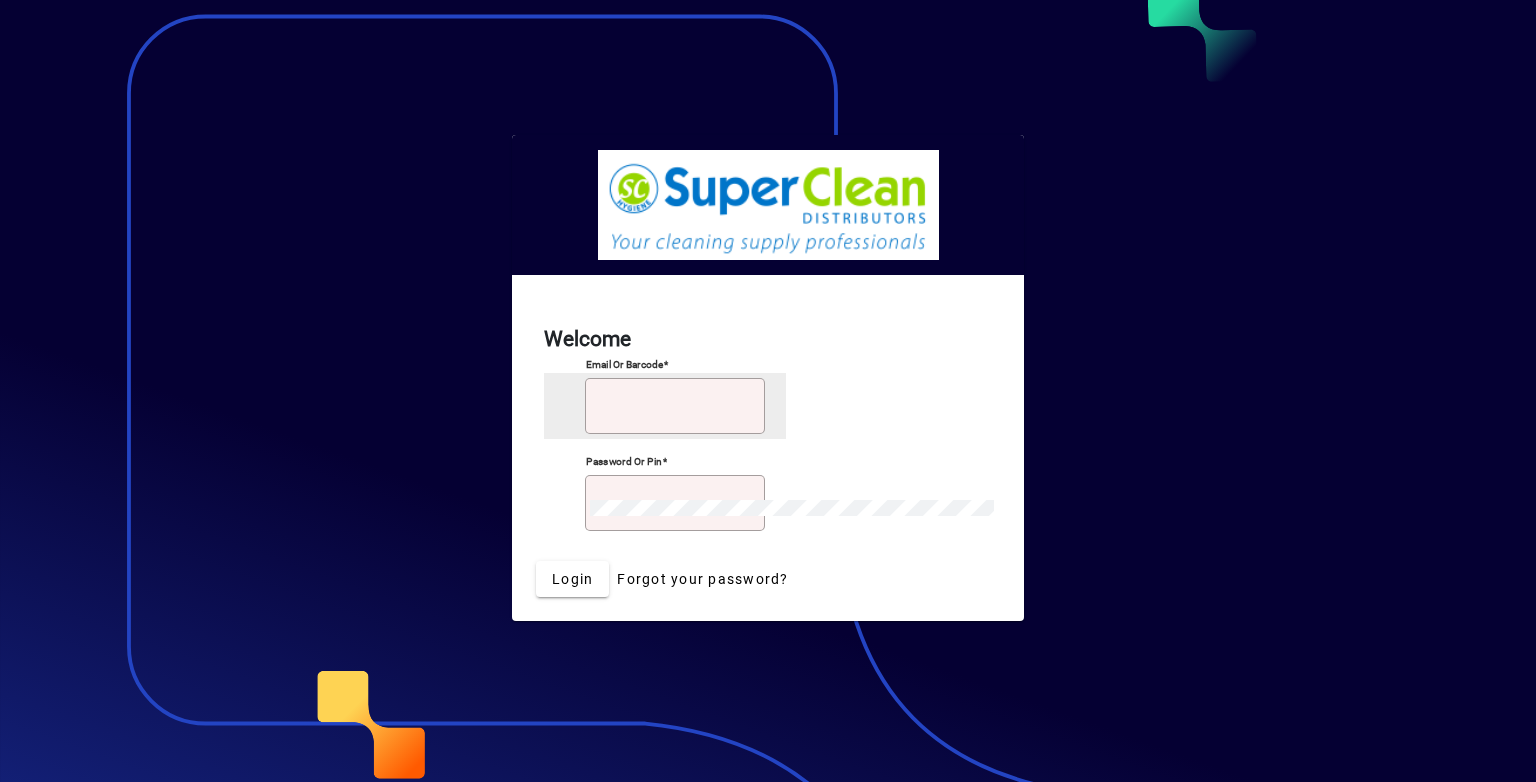 scroll, scrollTop: 0, scrollLeft: 0, axis: both 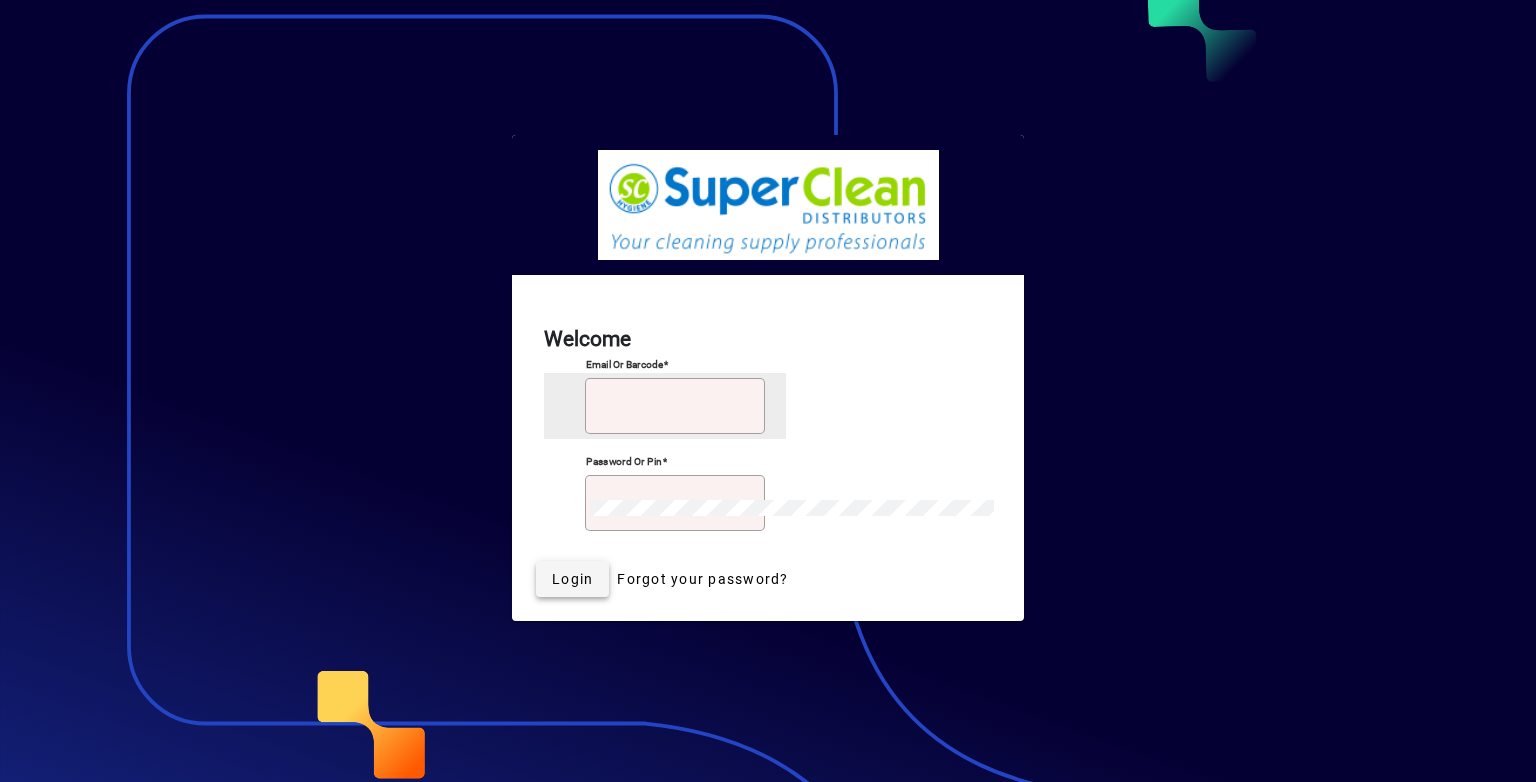 type on "**********" 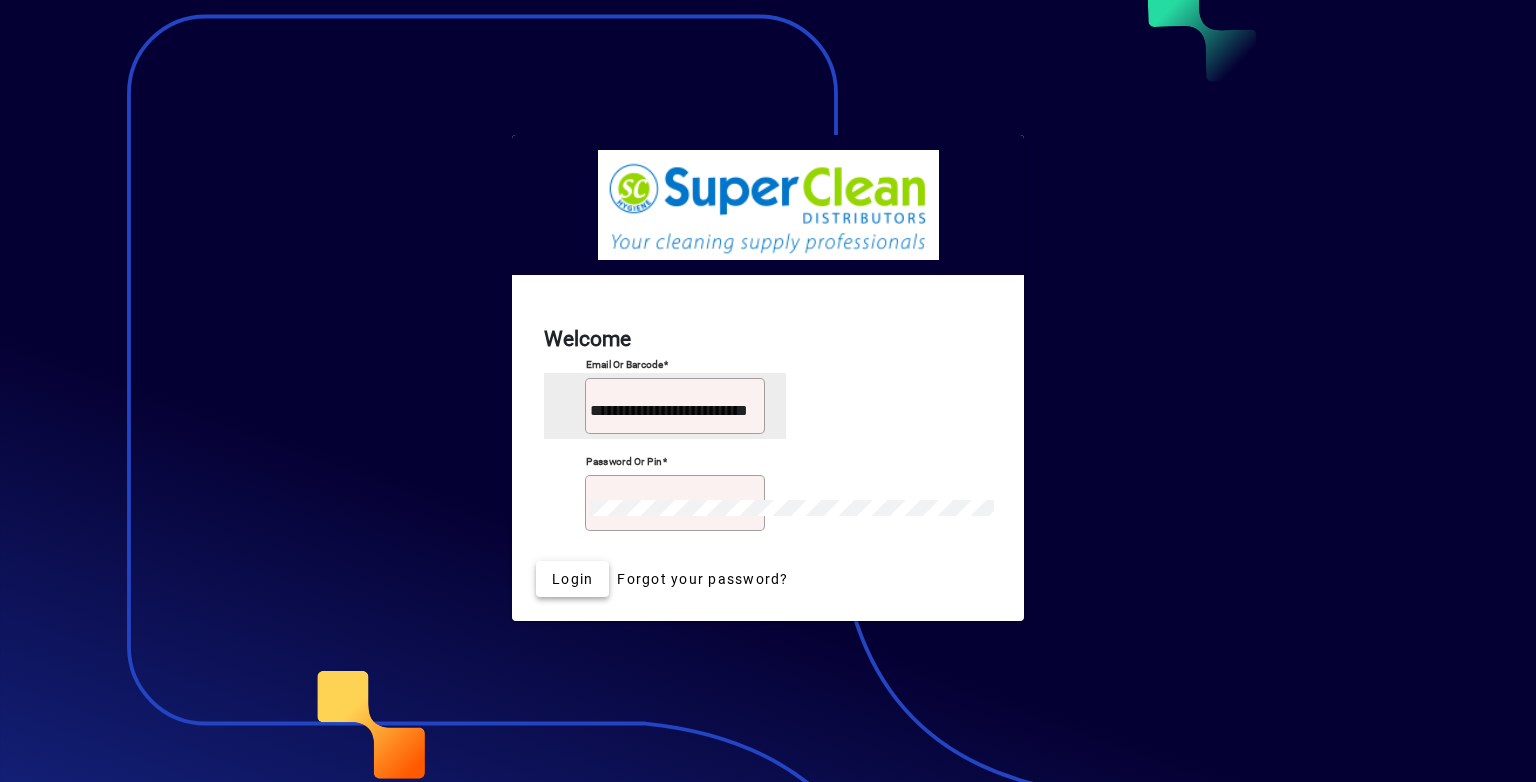 drag, startPoint x: 765, startPoint y: 542, endPoint x: 764, endPoint y: 522, distance: 20.024984 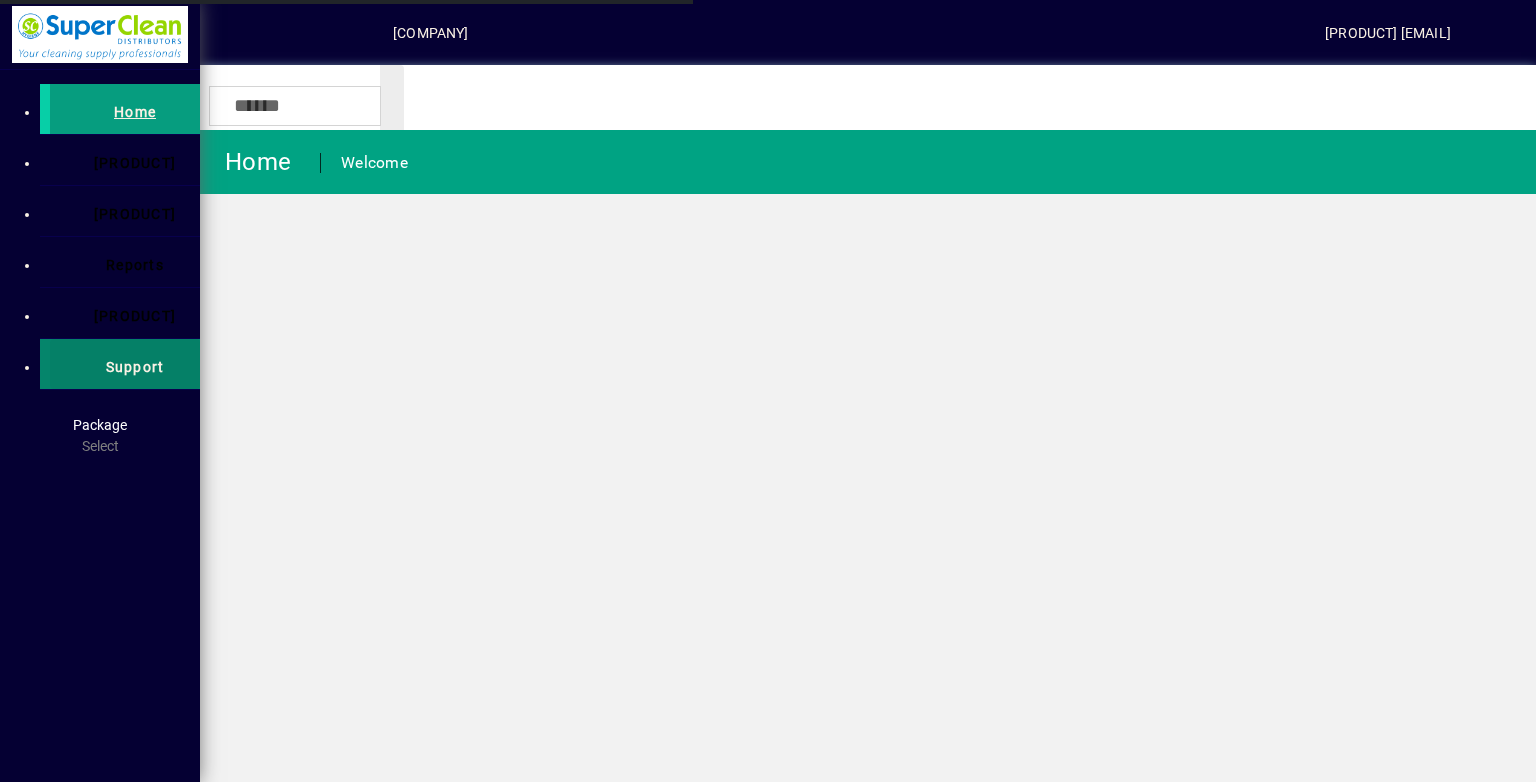 scroll, scrollTop: 0, scrollLeft: 0, axis: both 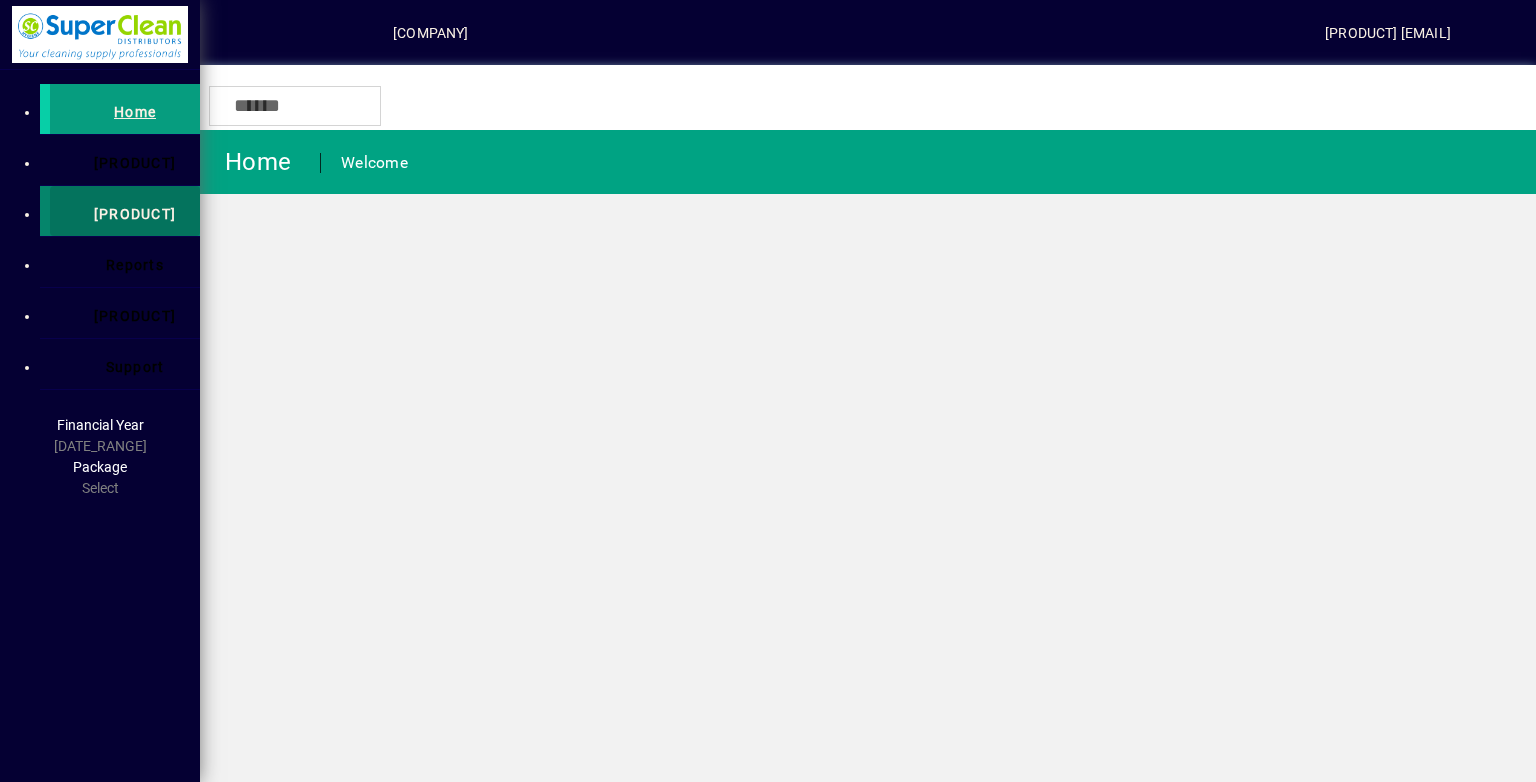 click at bounding box center (125, 211) 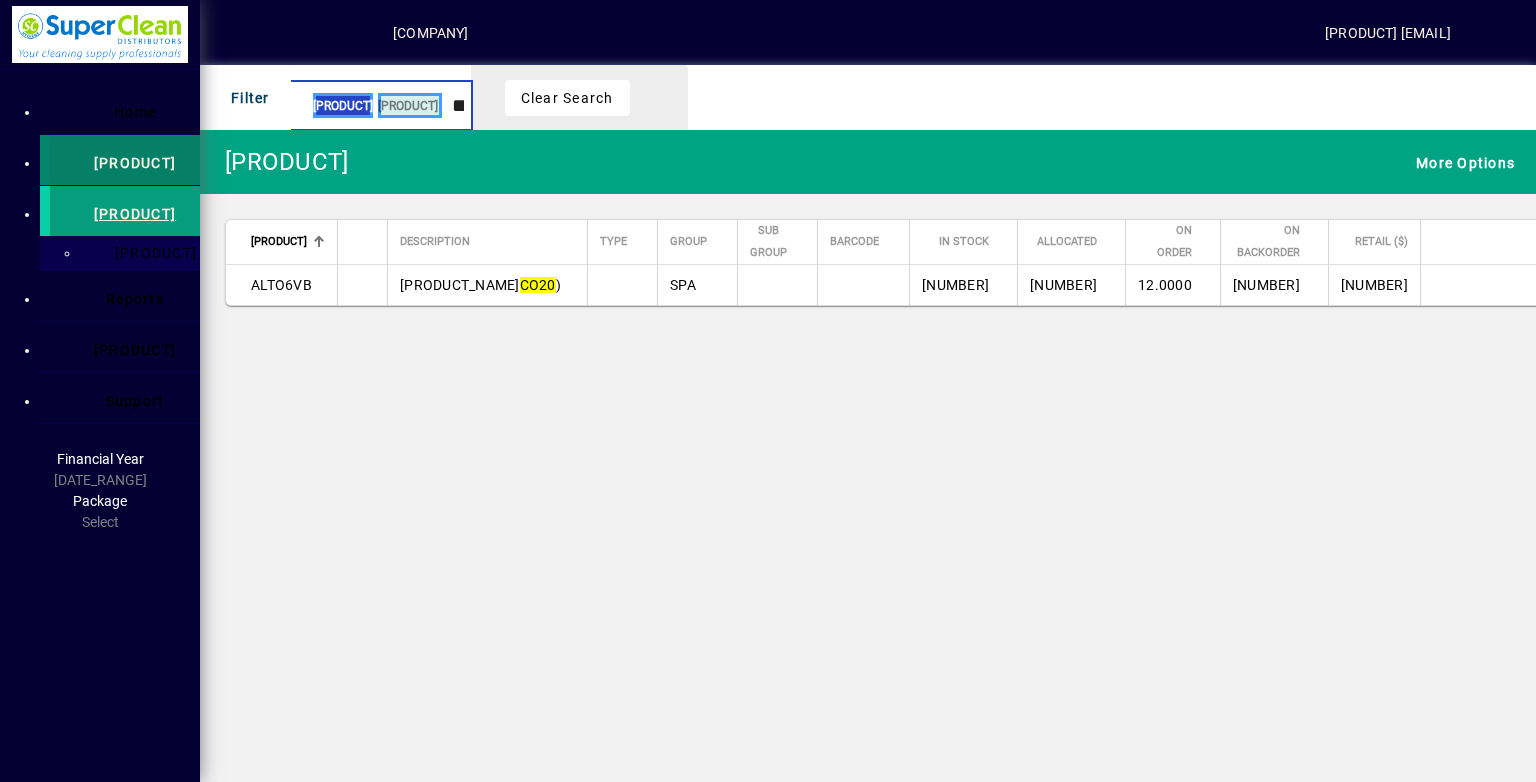 type on "****" 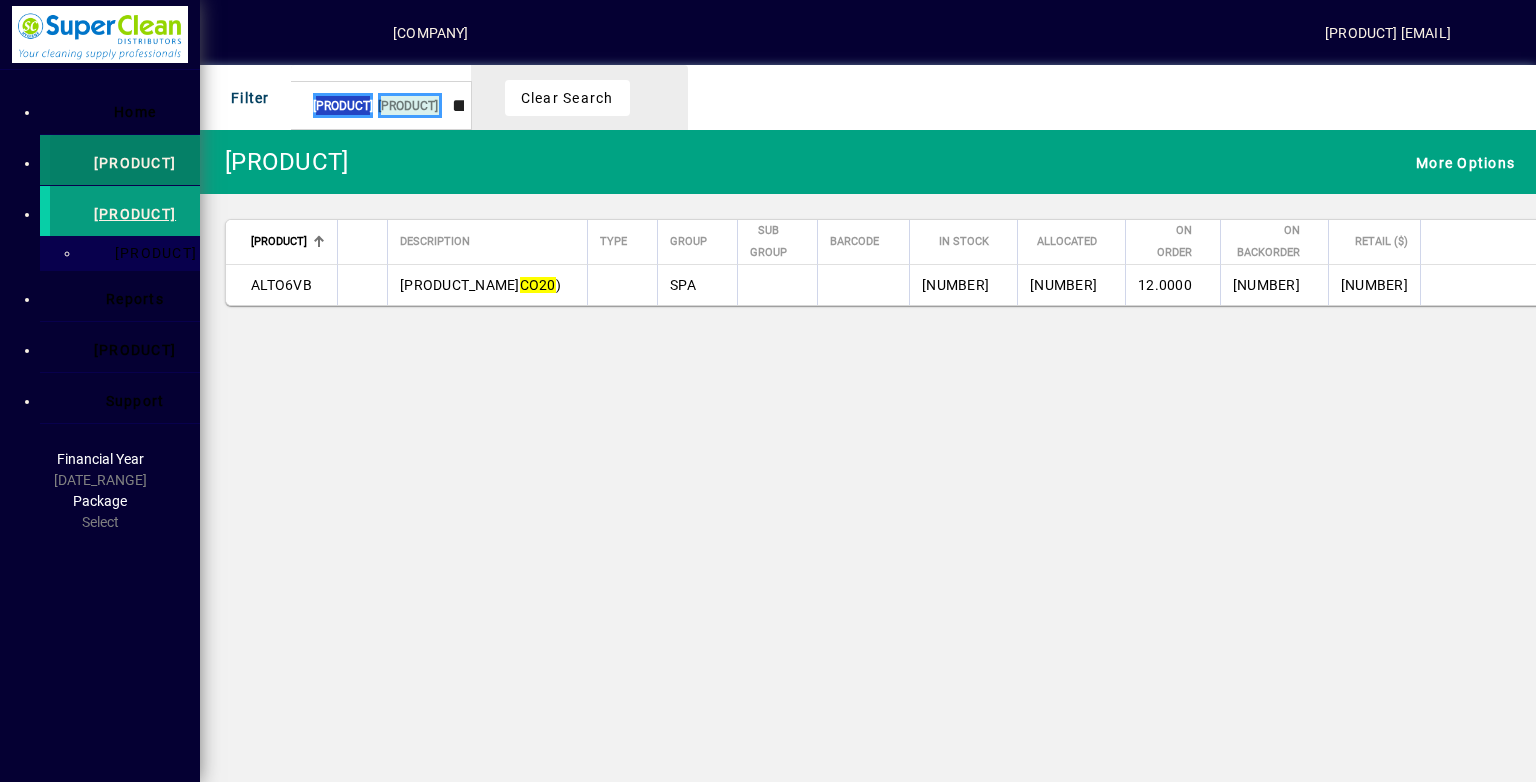 click on "[PRODUCT]" at bounding box center [125, 160] 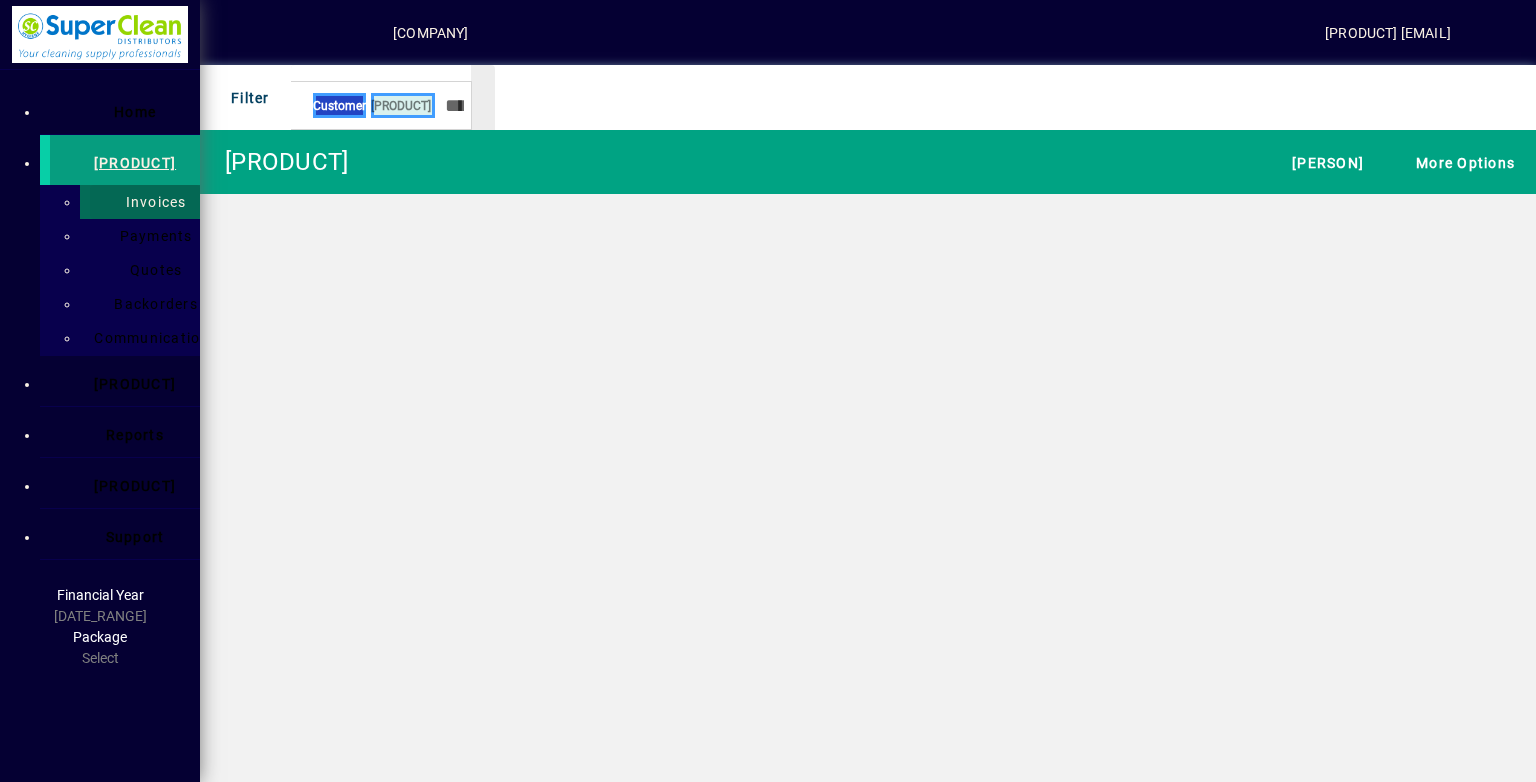 click at bounding box center (145, 202) 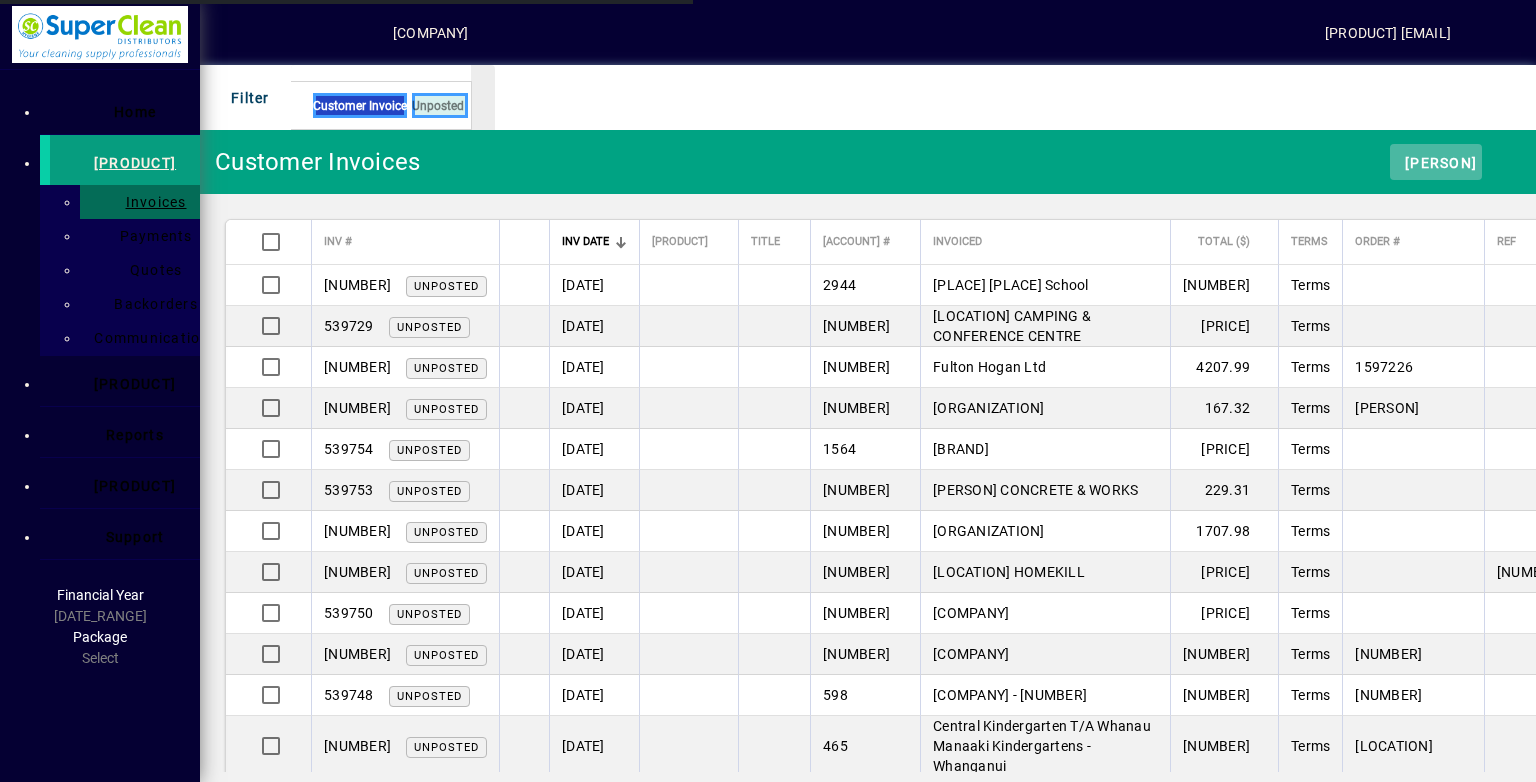 click at bounding box center [1395, 161] 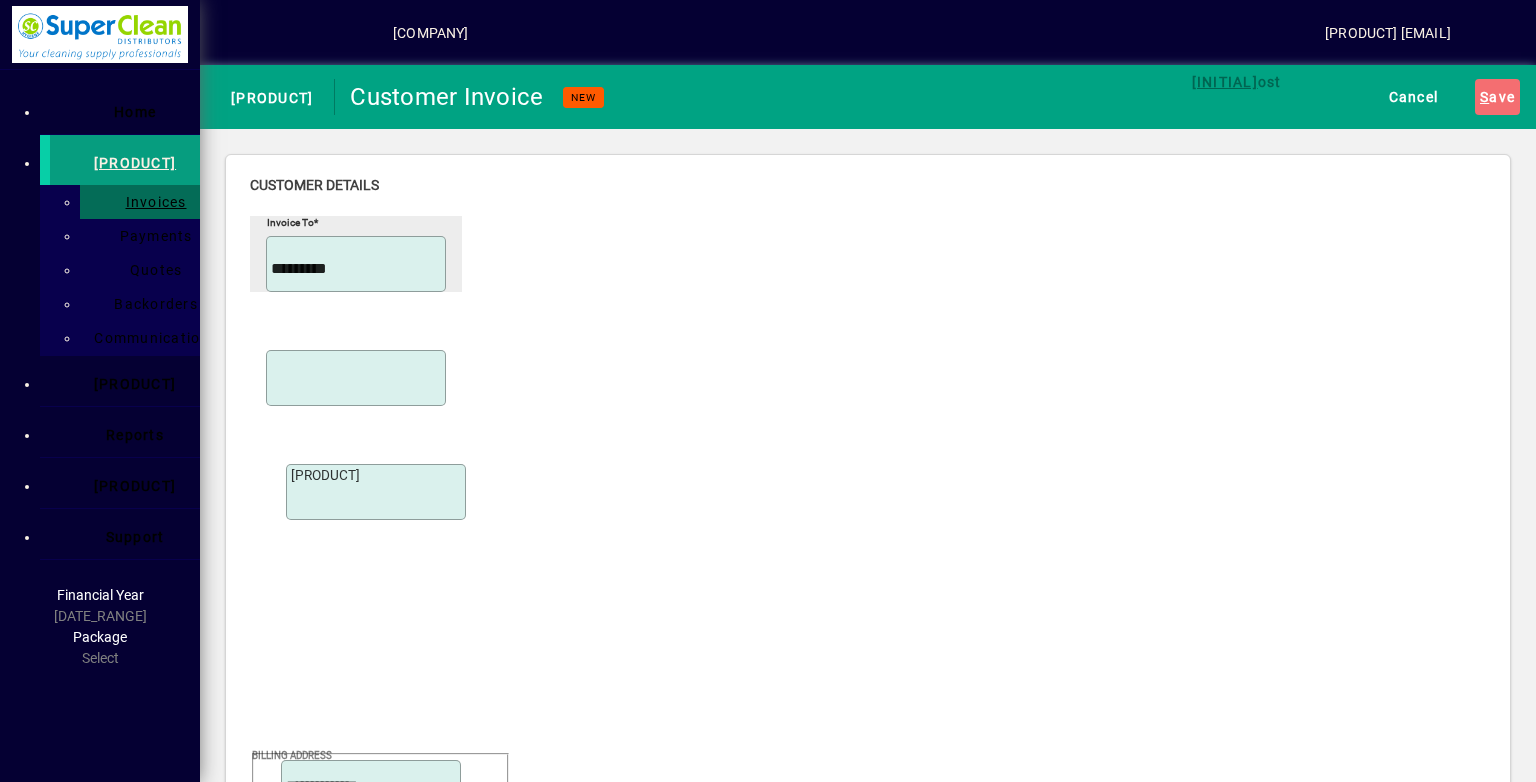 type on "*********" 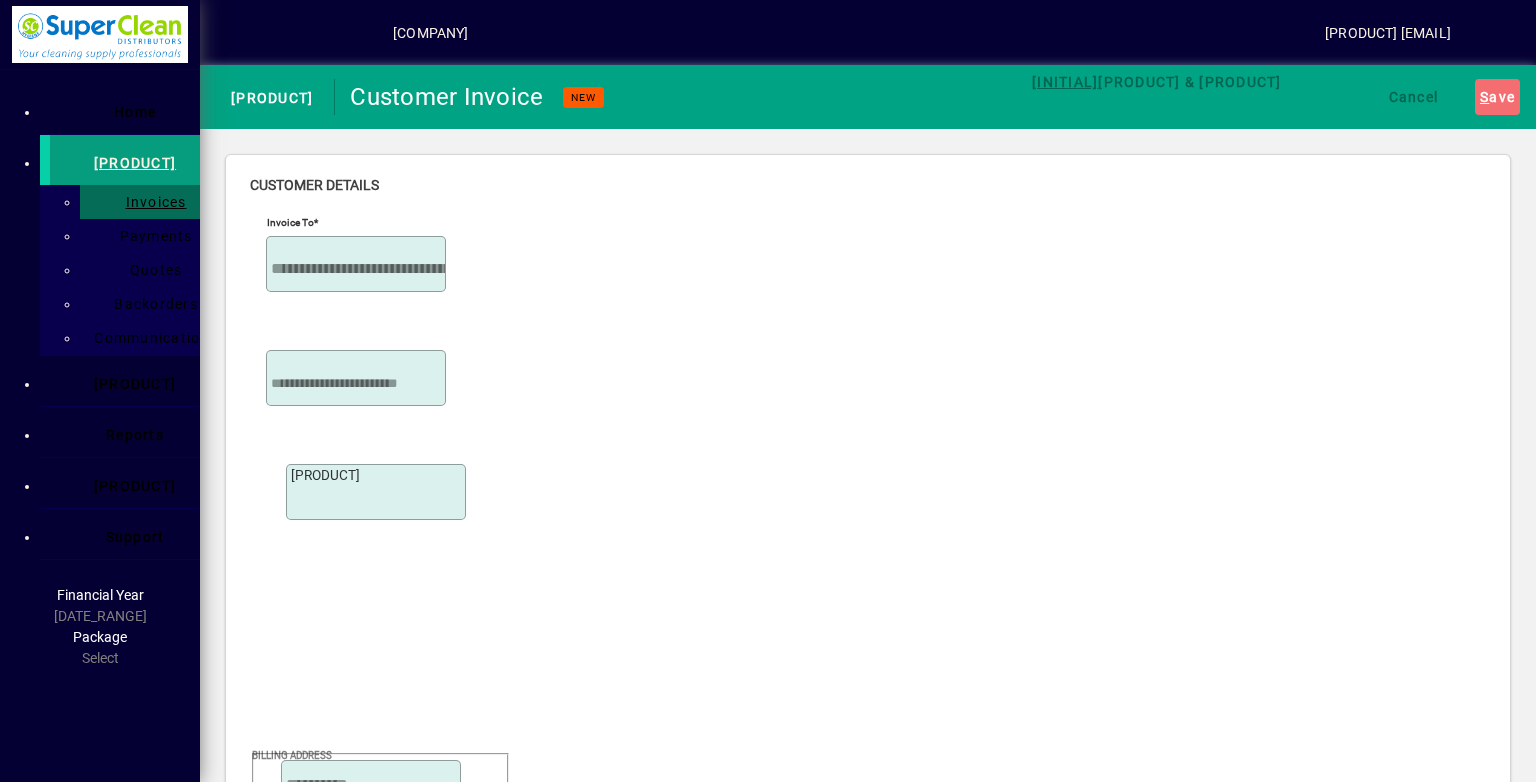 scroll, scrollTop: 300, scrollLeft: 0, axis: vertical 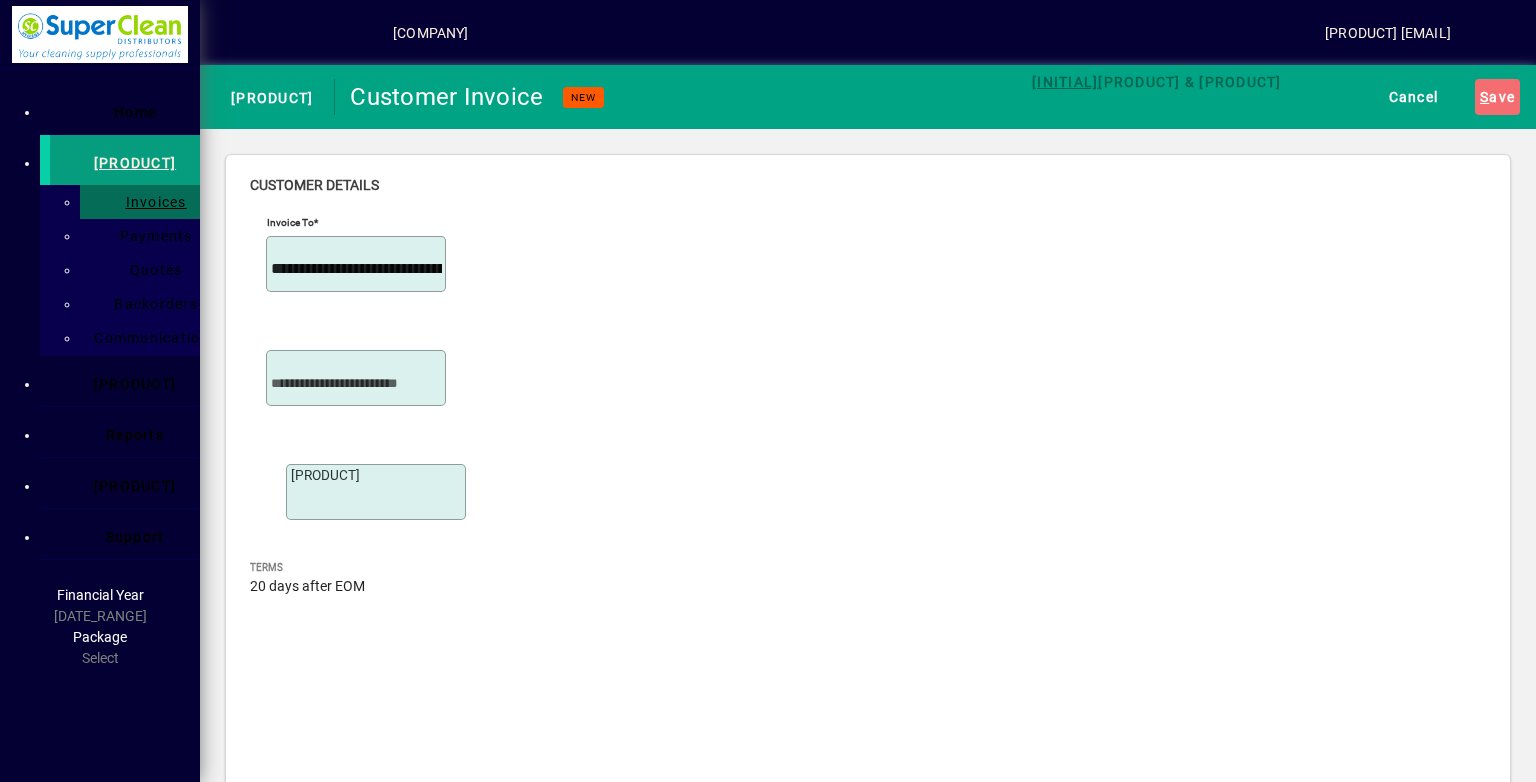 click on "Instructions" at bounding box center [307, 2711] 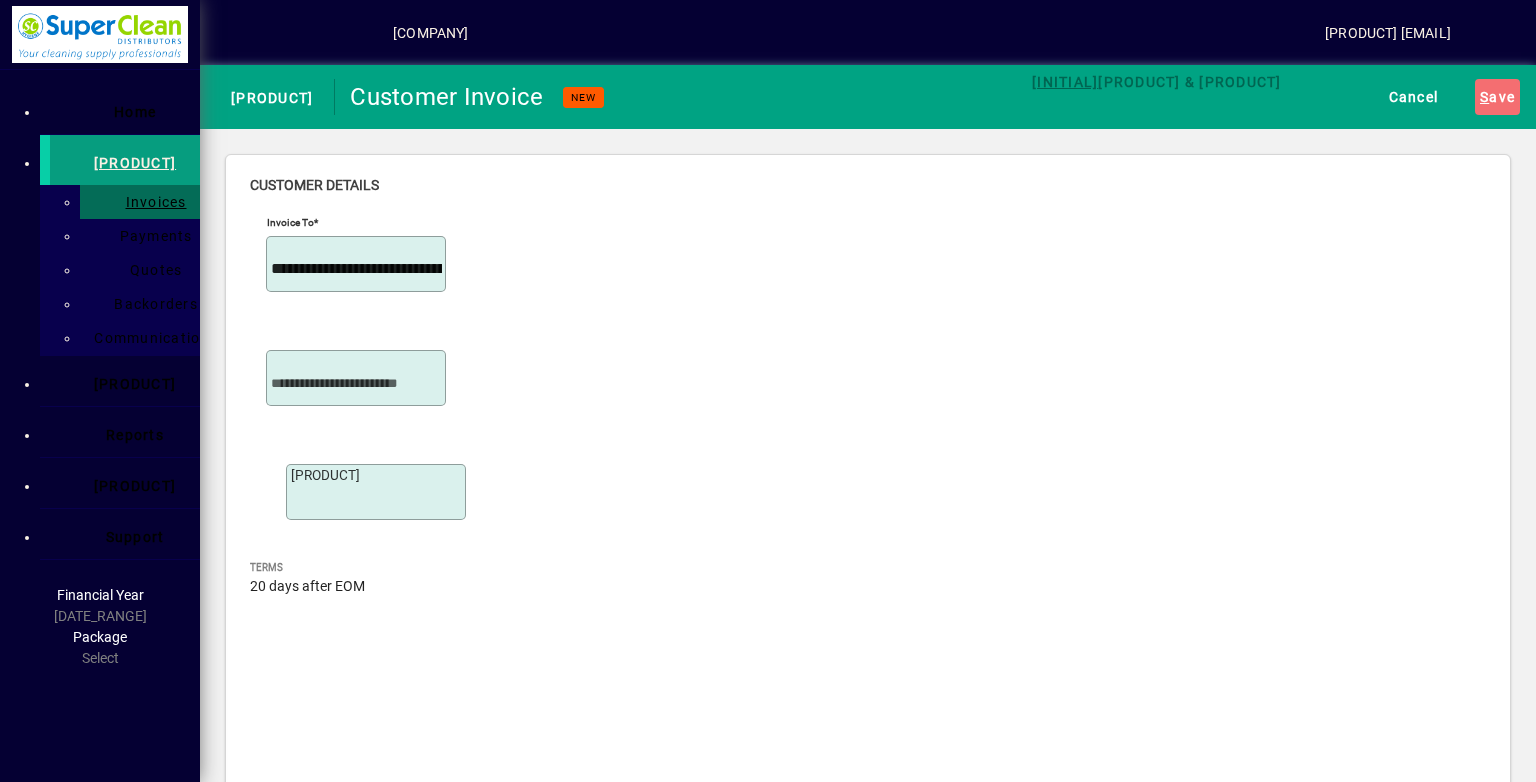 scroll, scrollTop: 44, scrollLeft: 0, axis: vertical 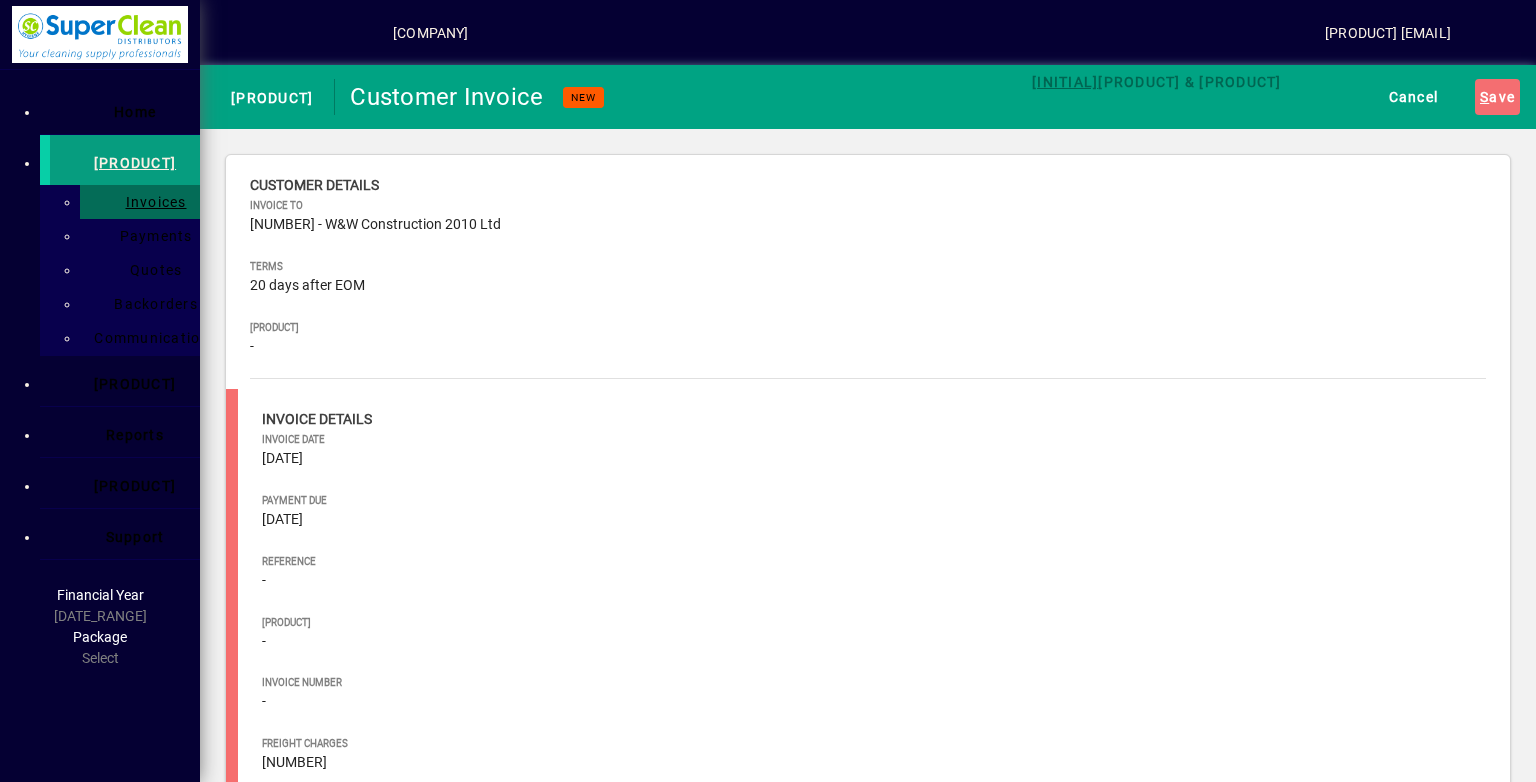 type on "****" 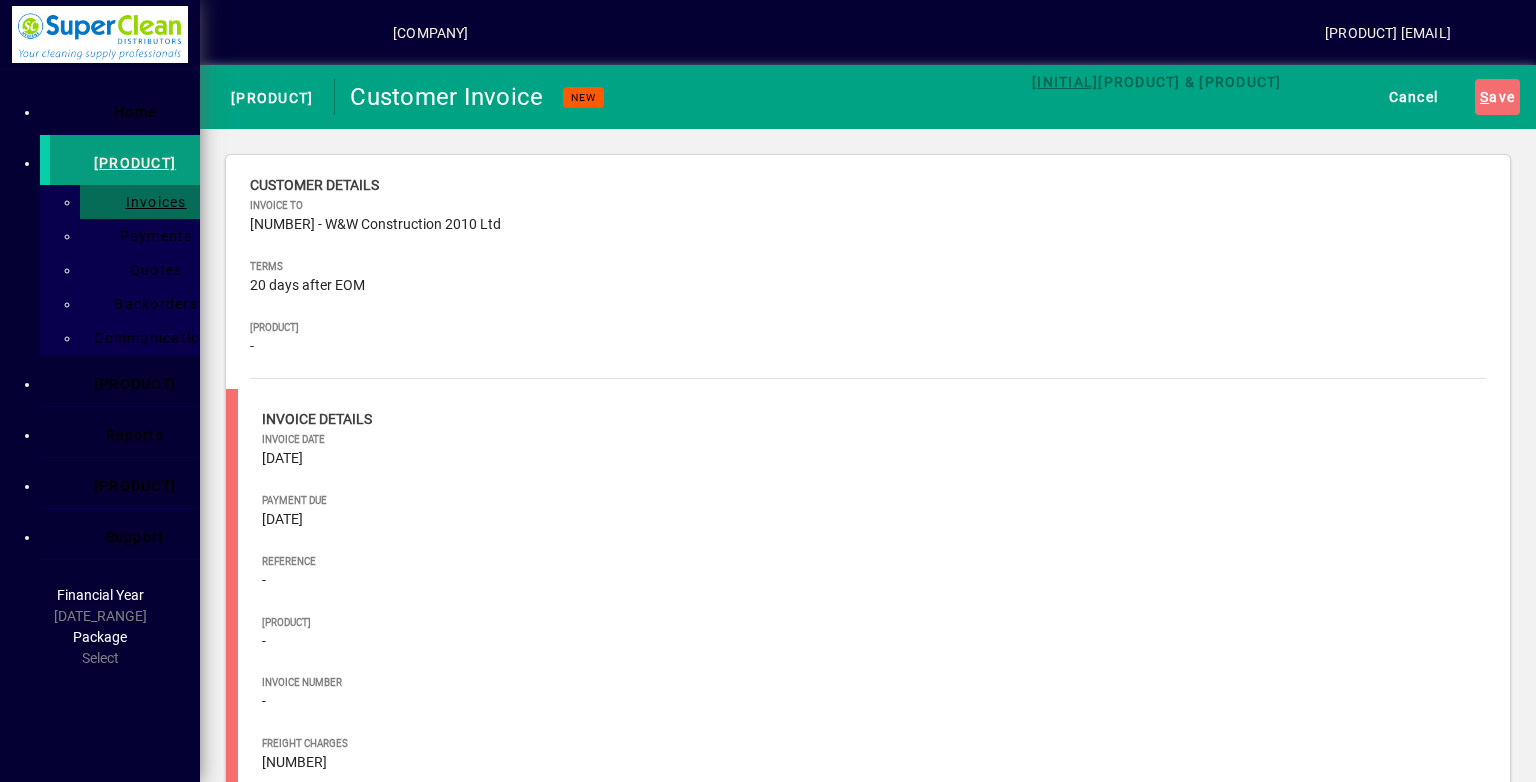 type on "[PRODUCT]" 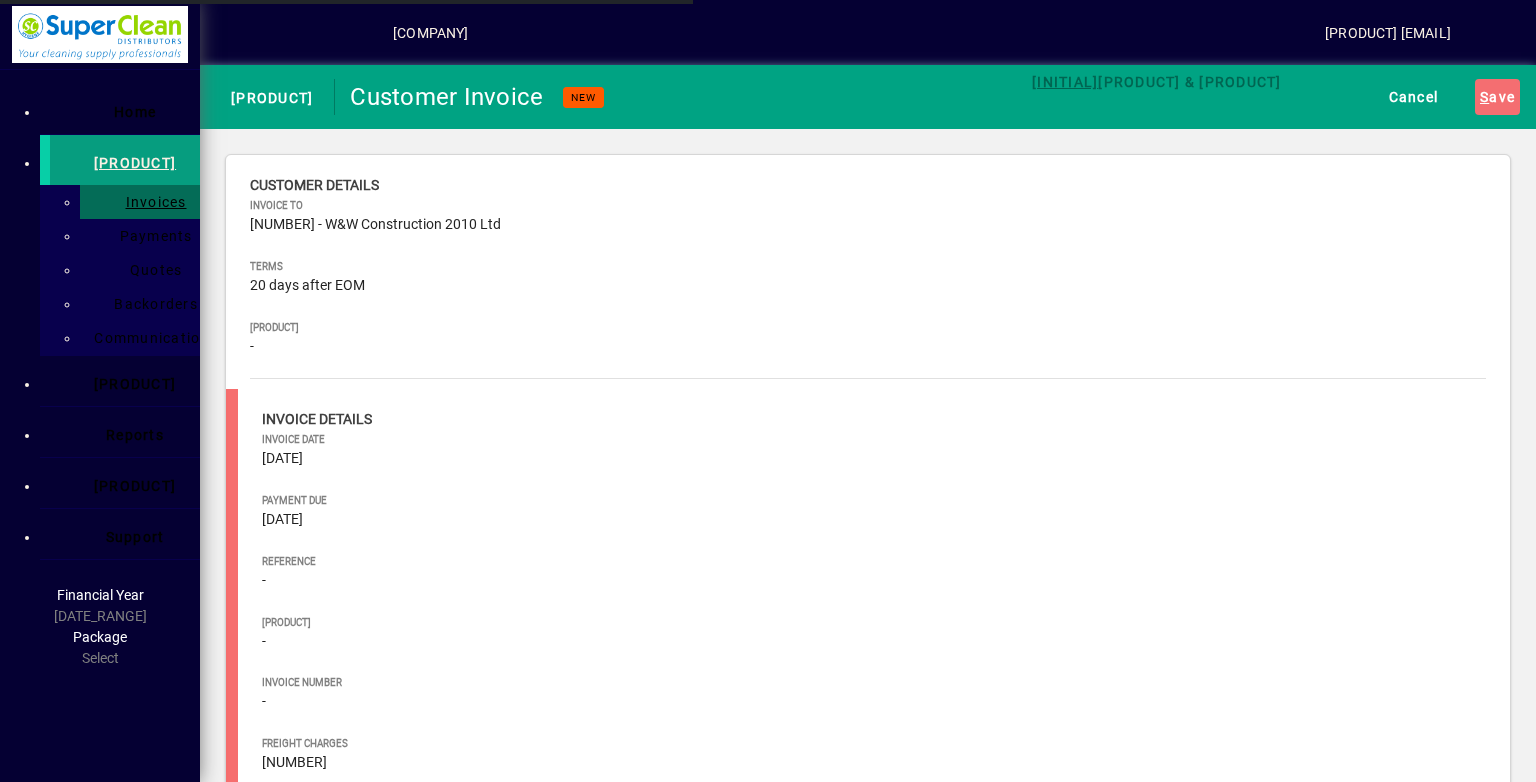 type 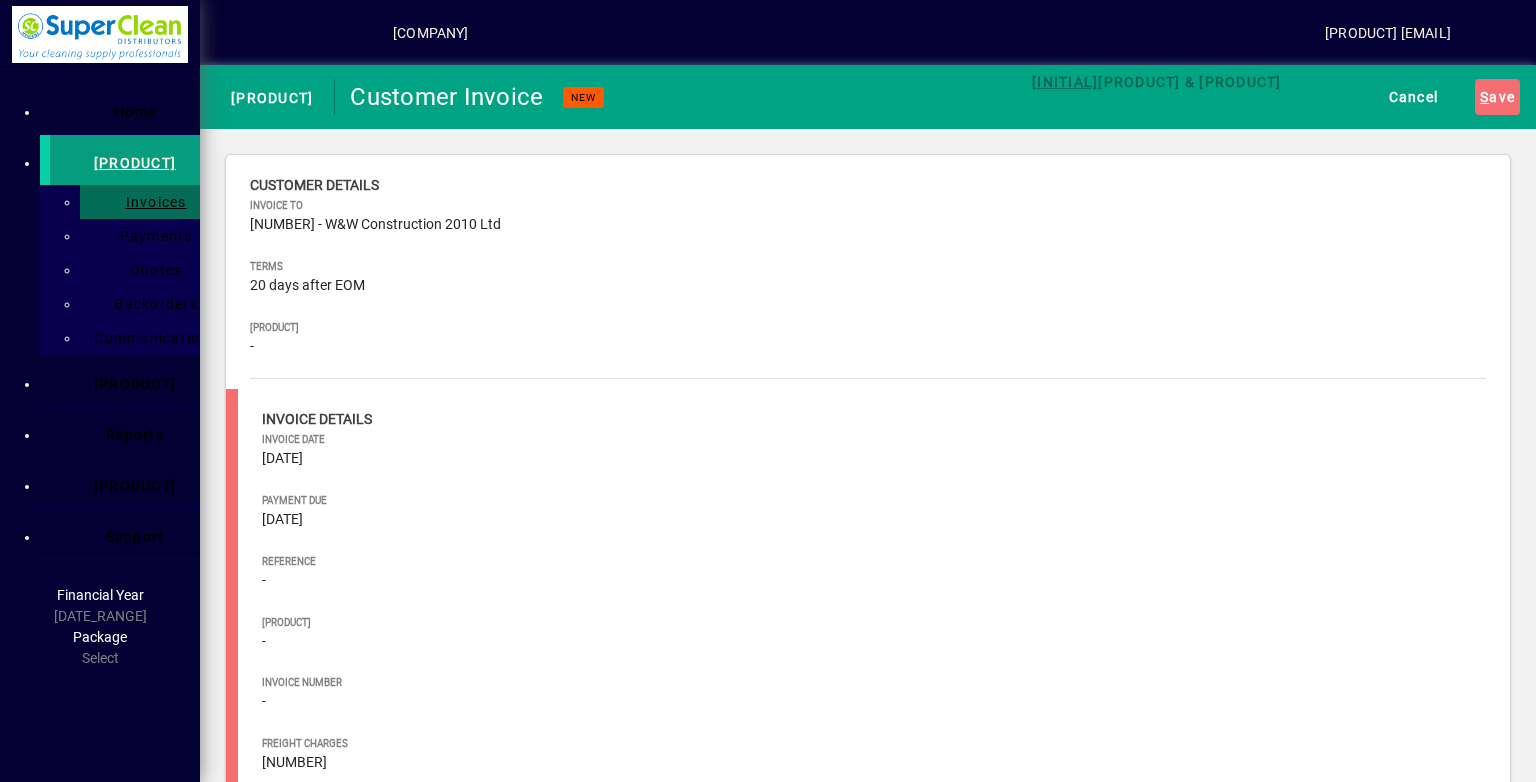 click at bounding box center (290, 985) 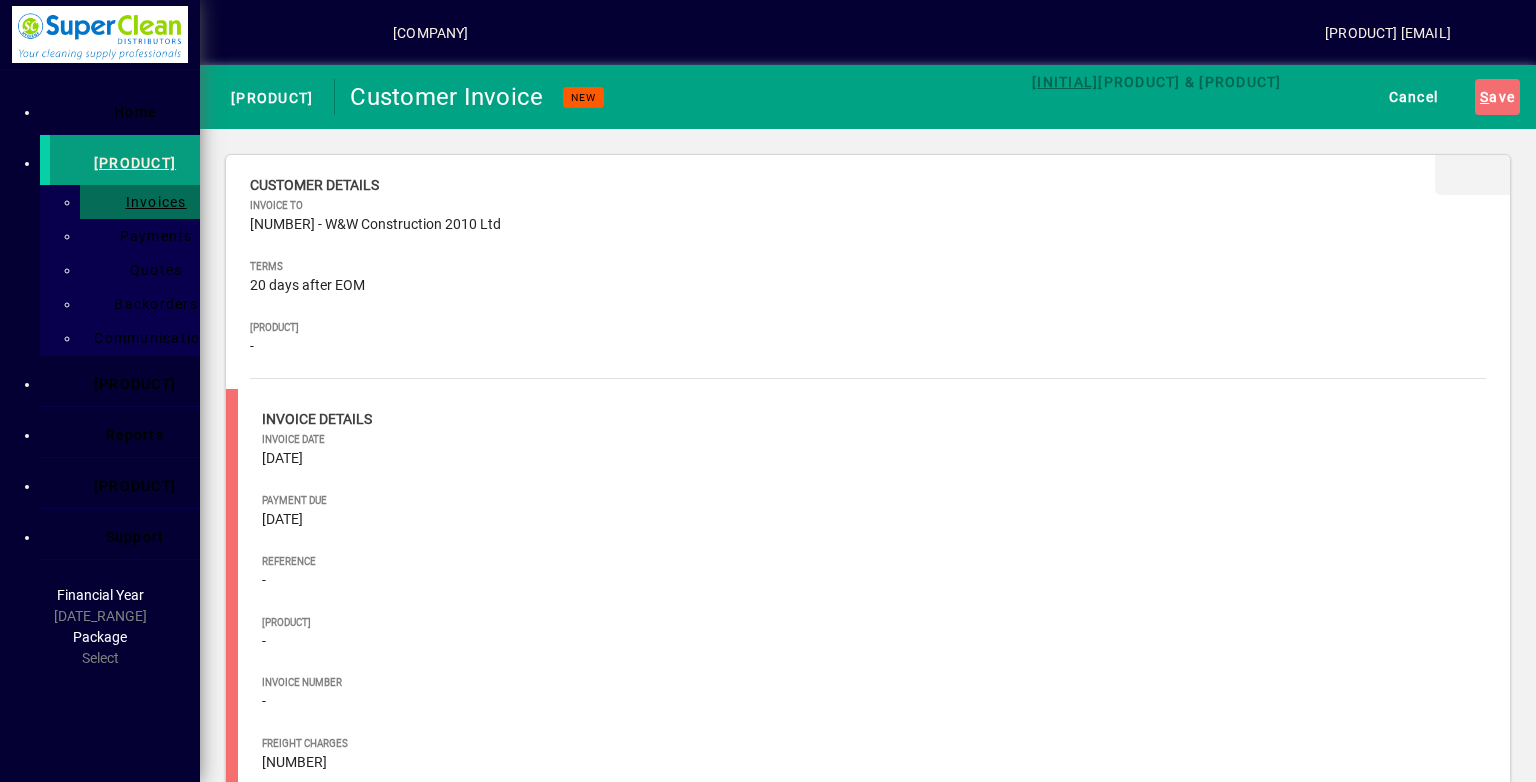 click at bounding box center (1480, 165) 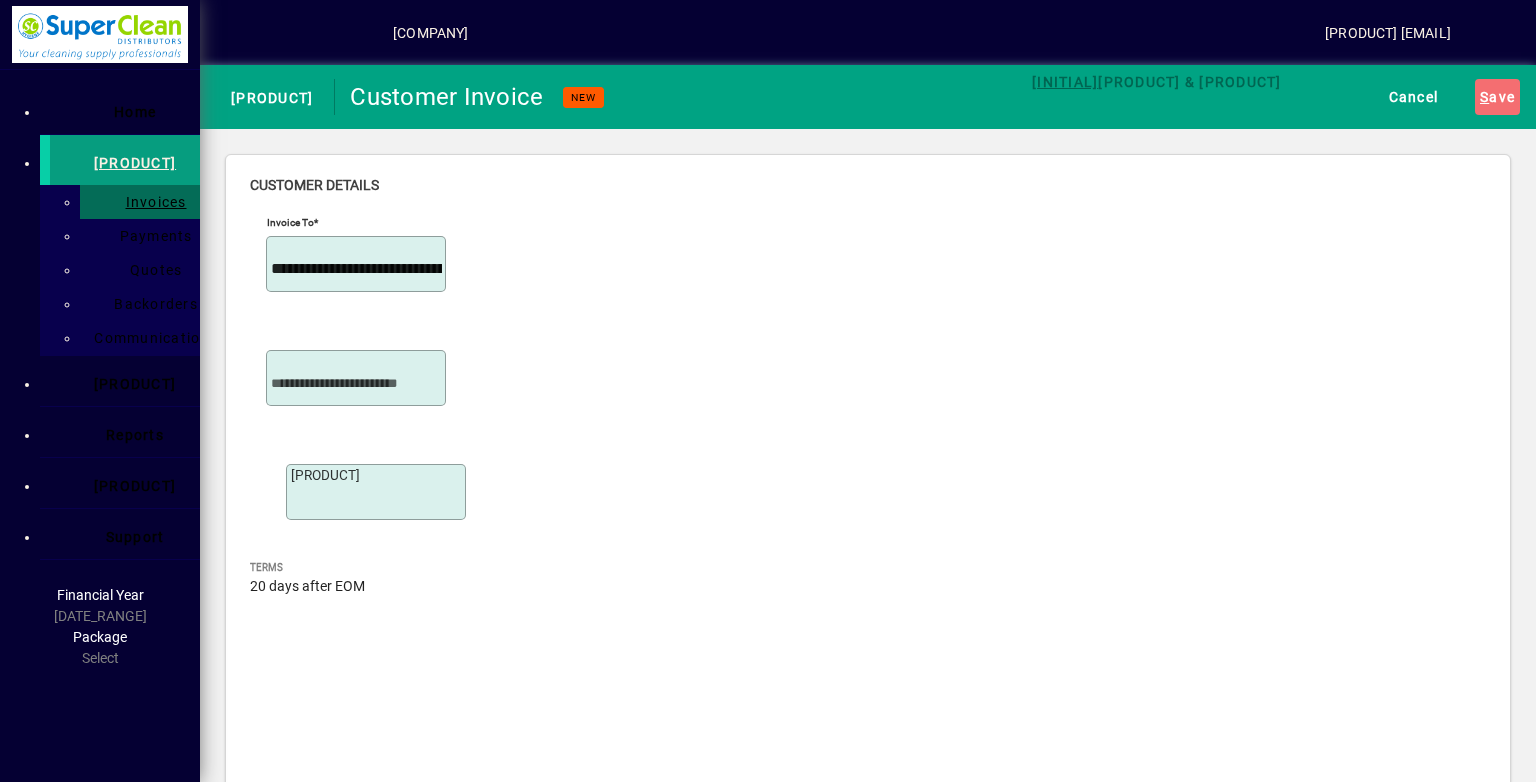 scroll, scrollTop: 400, scrollLeft: 0, axis: vertical 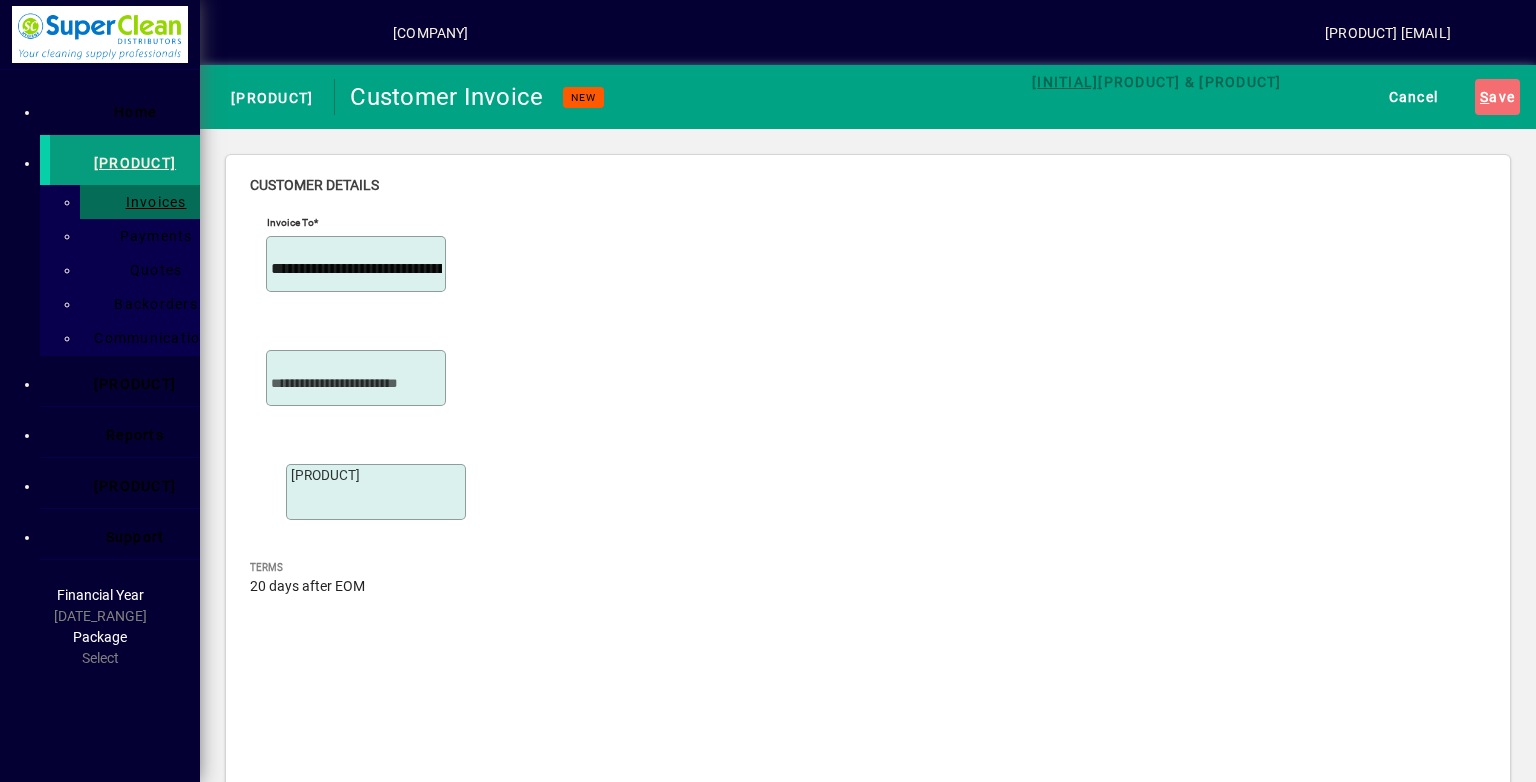 click at bounding box center (874, 2939) 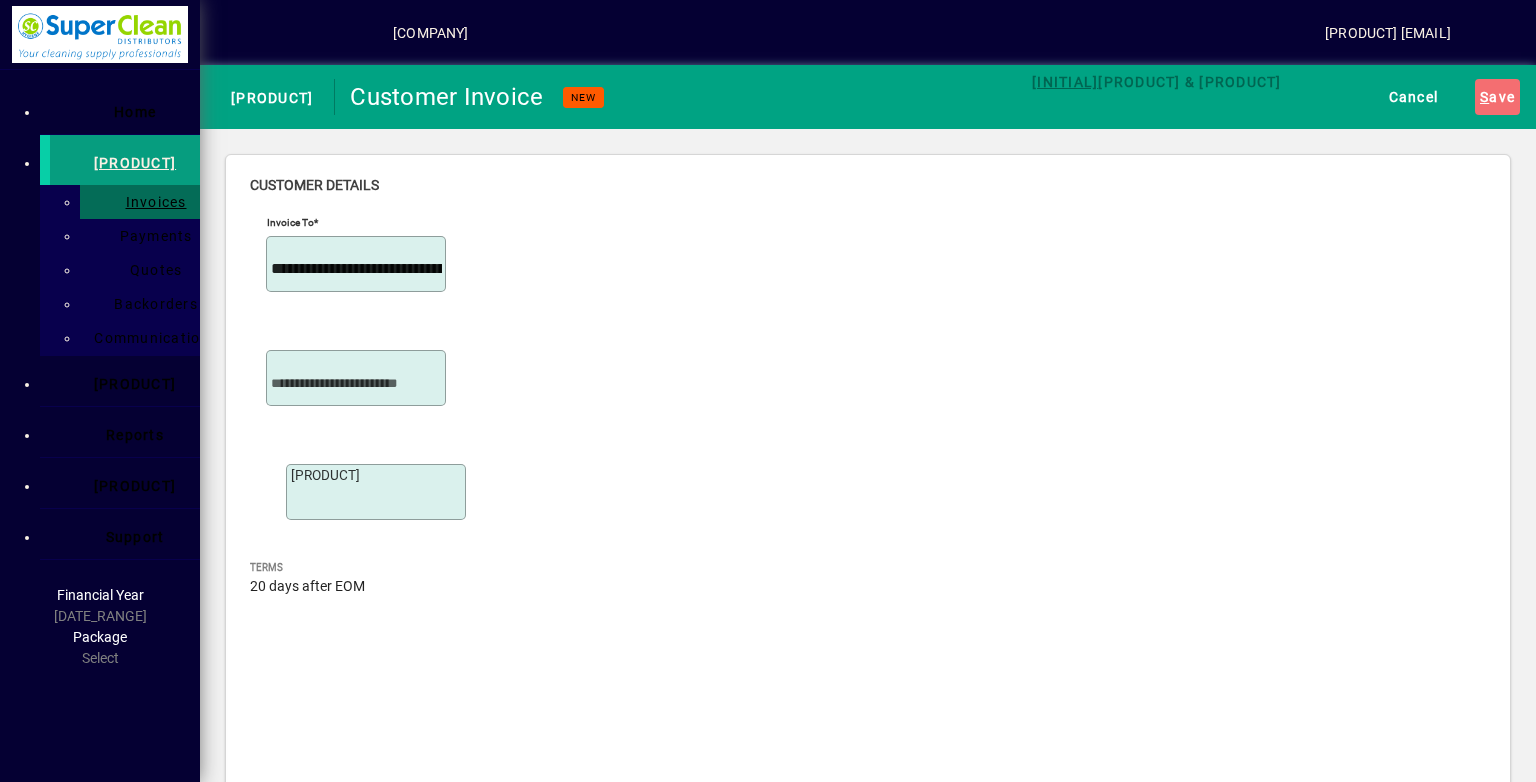 scroll, scrollTop: 700, scrollLeft: 0, axis: vertical 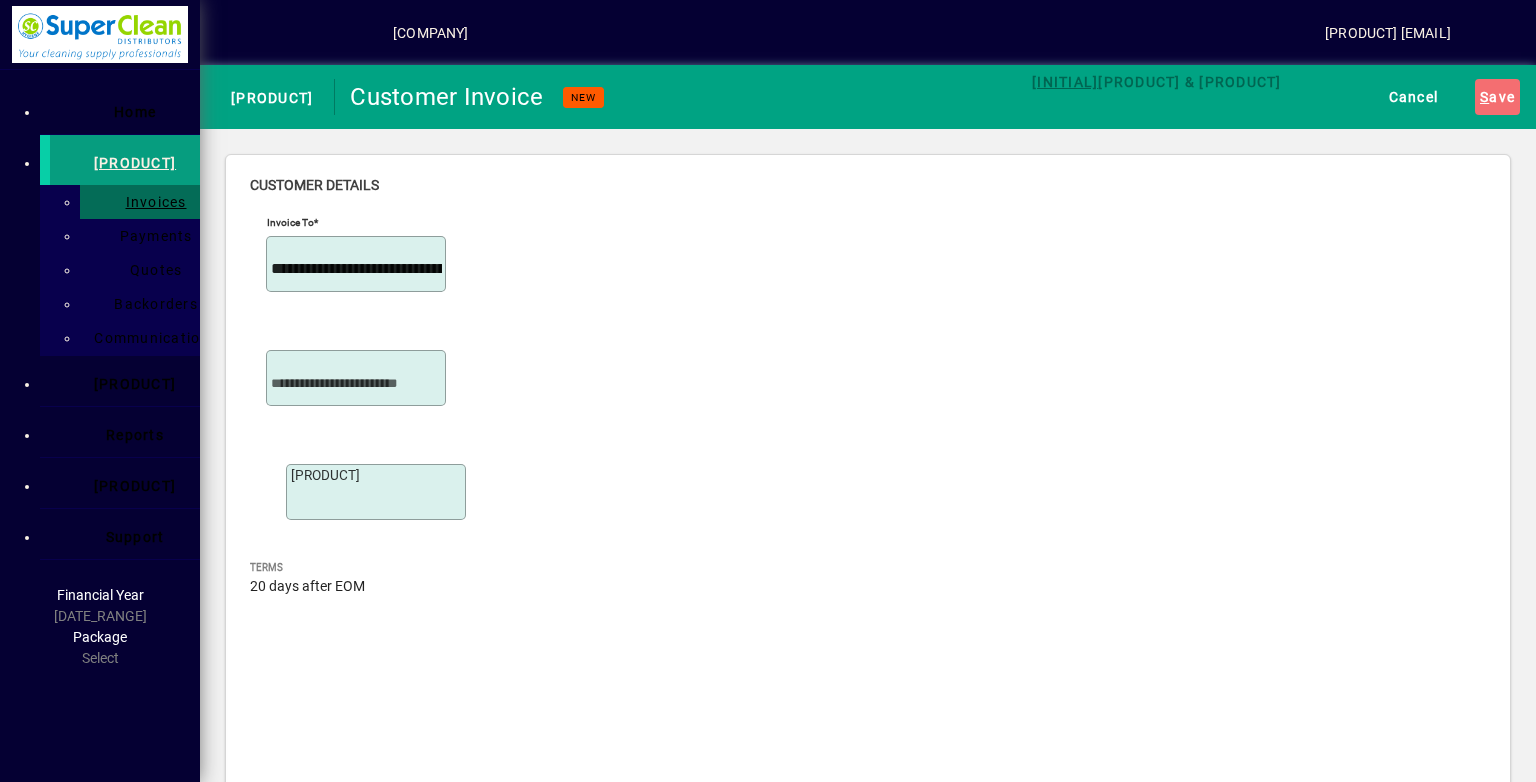 click at bounding box center [356, 3637] 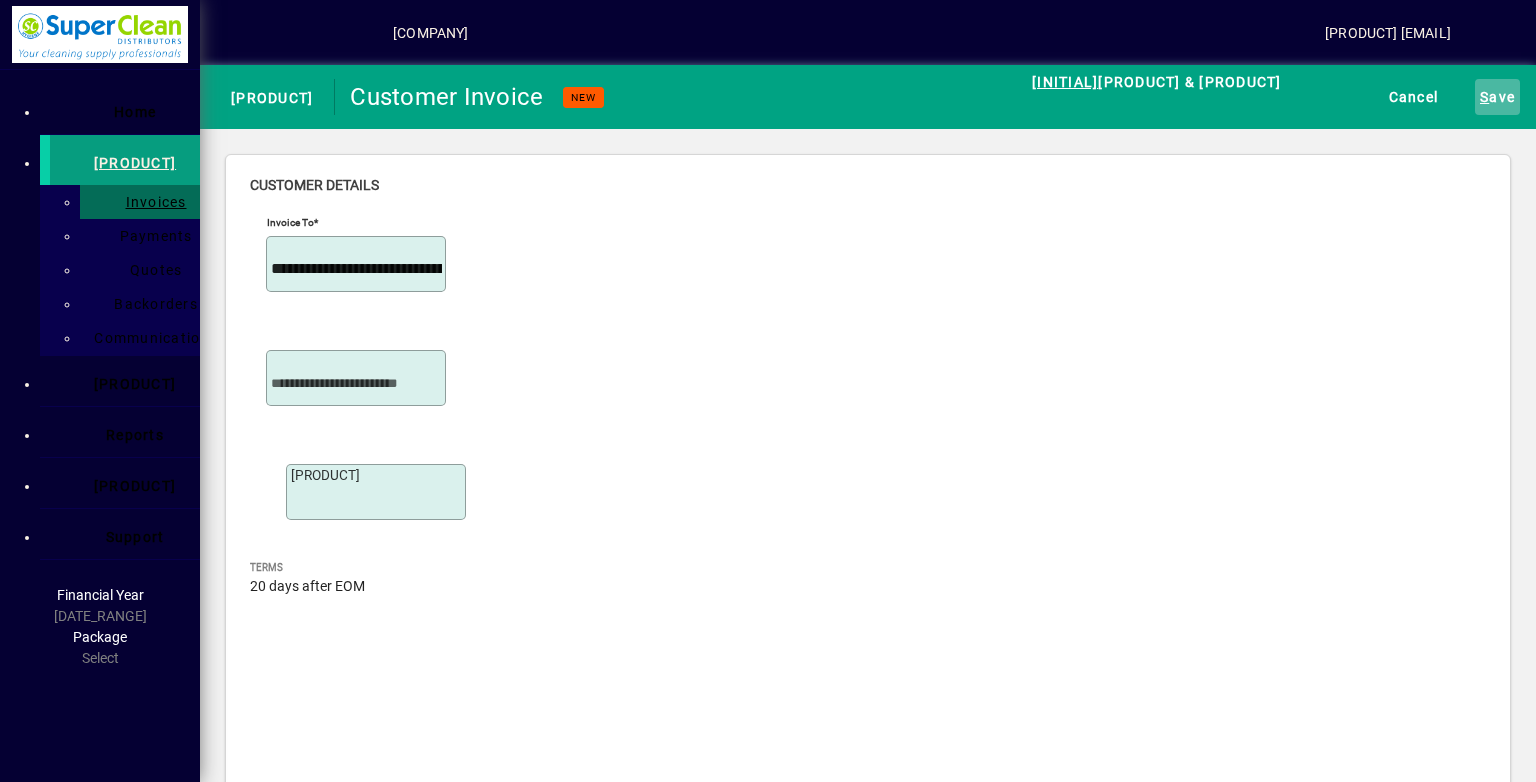 type on "[REDACTED]" 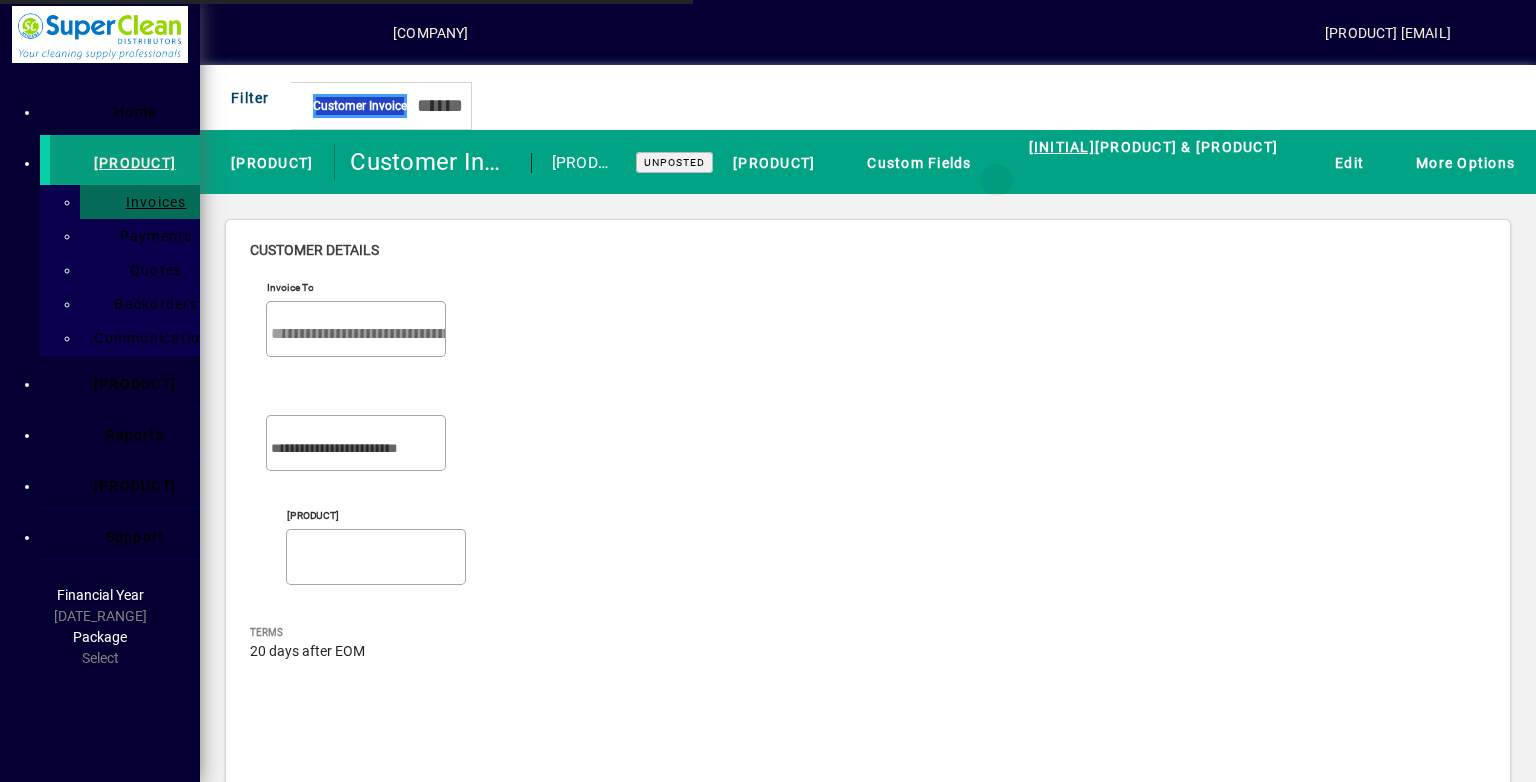 click on "Edit" at bounding box center (1344, 162) 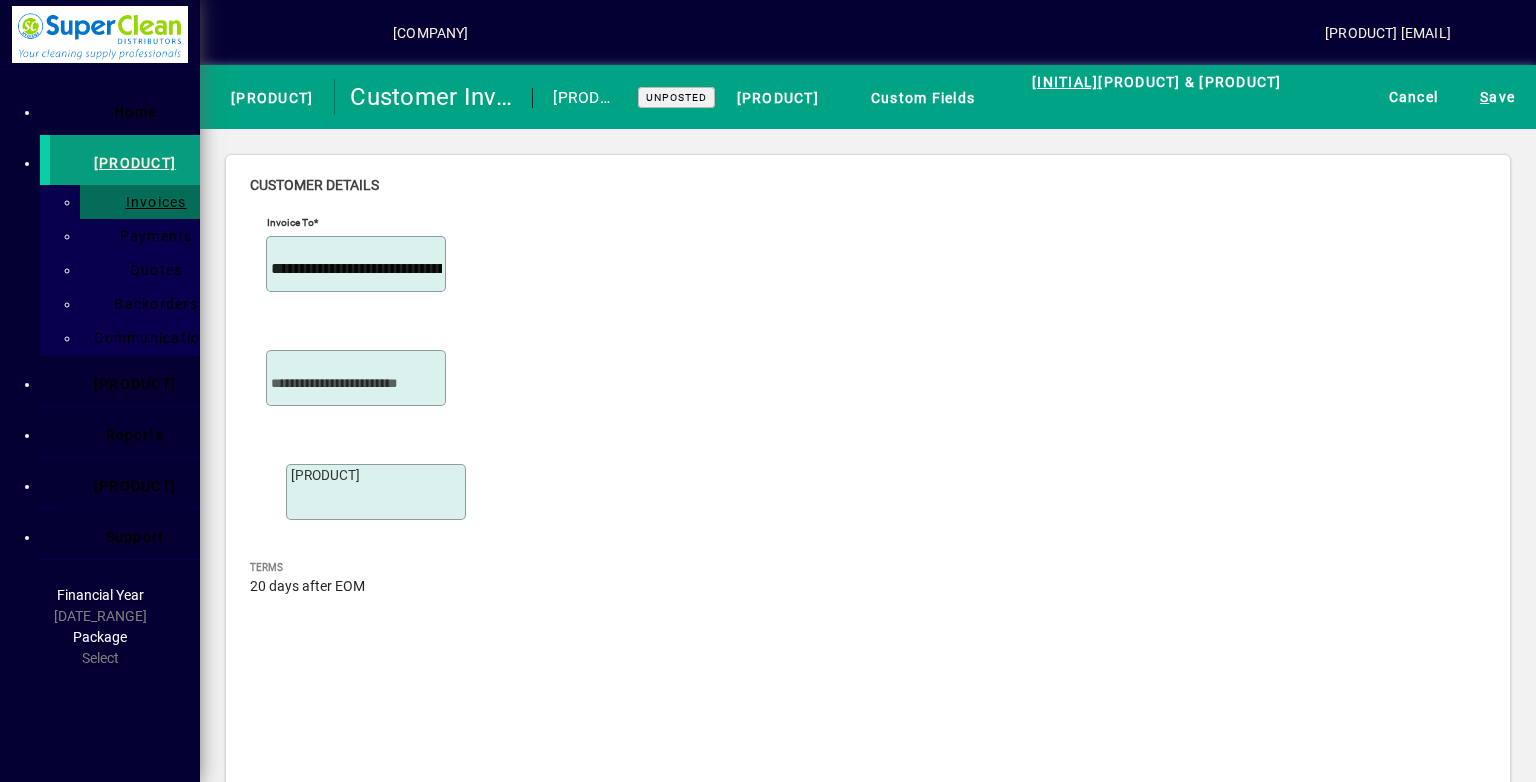 scroll, scrollTop: 790, scrollLeft: 0, axis: vertical 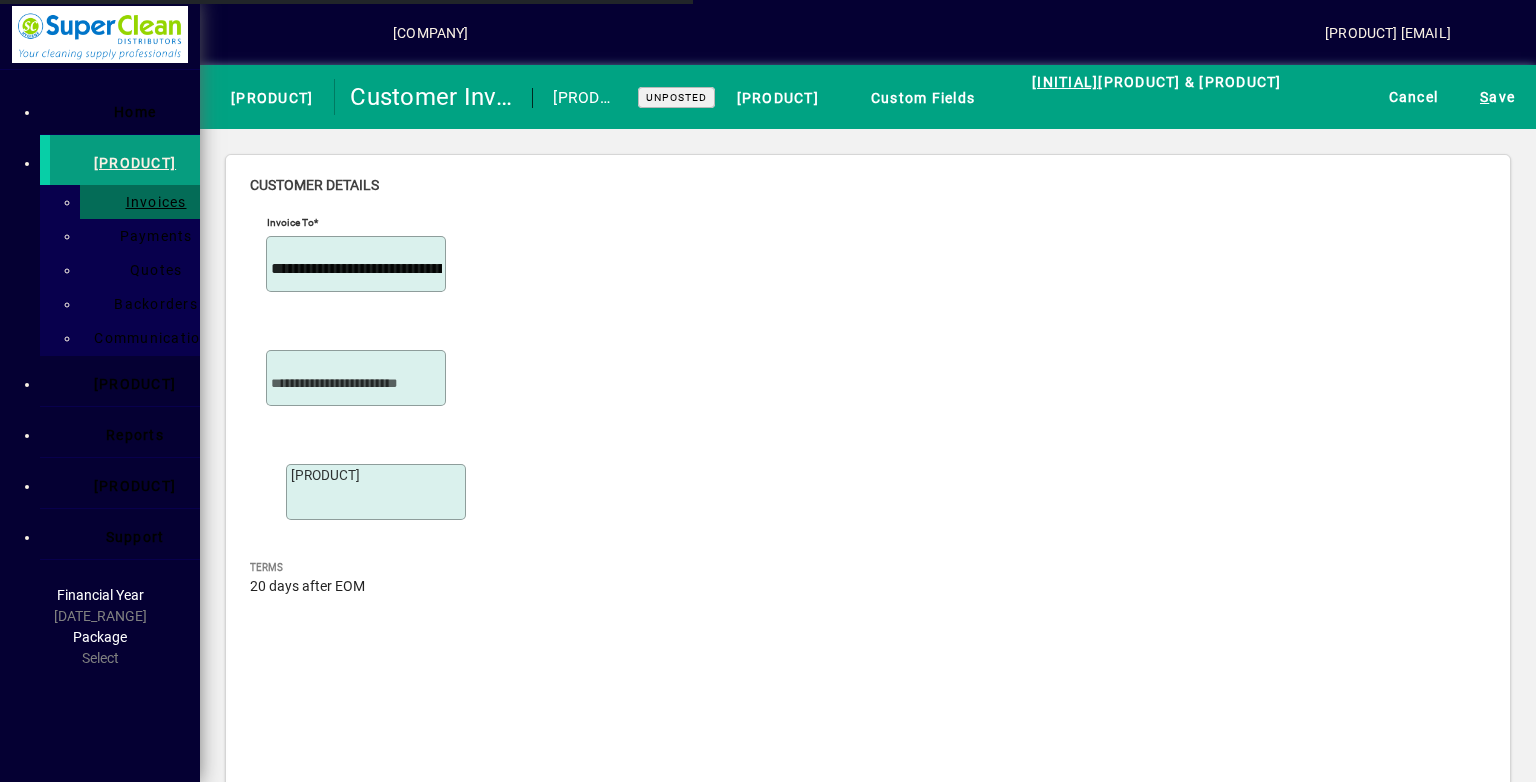 click on "[PRODUCT]" at bounding box center (516, 4035) 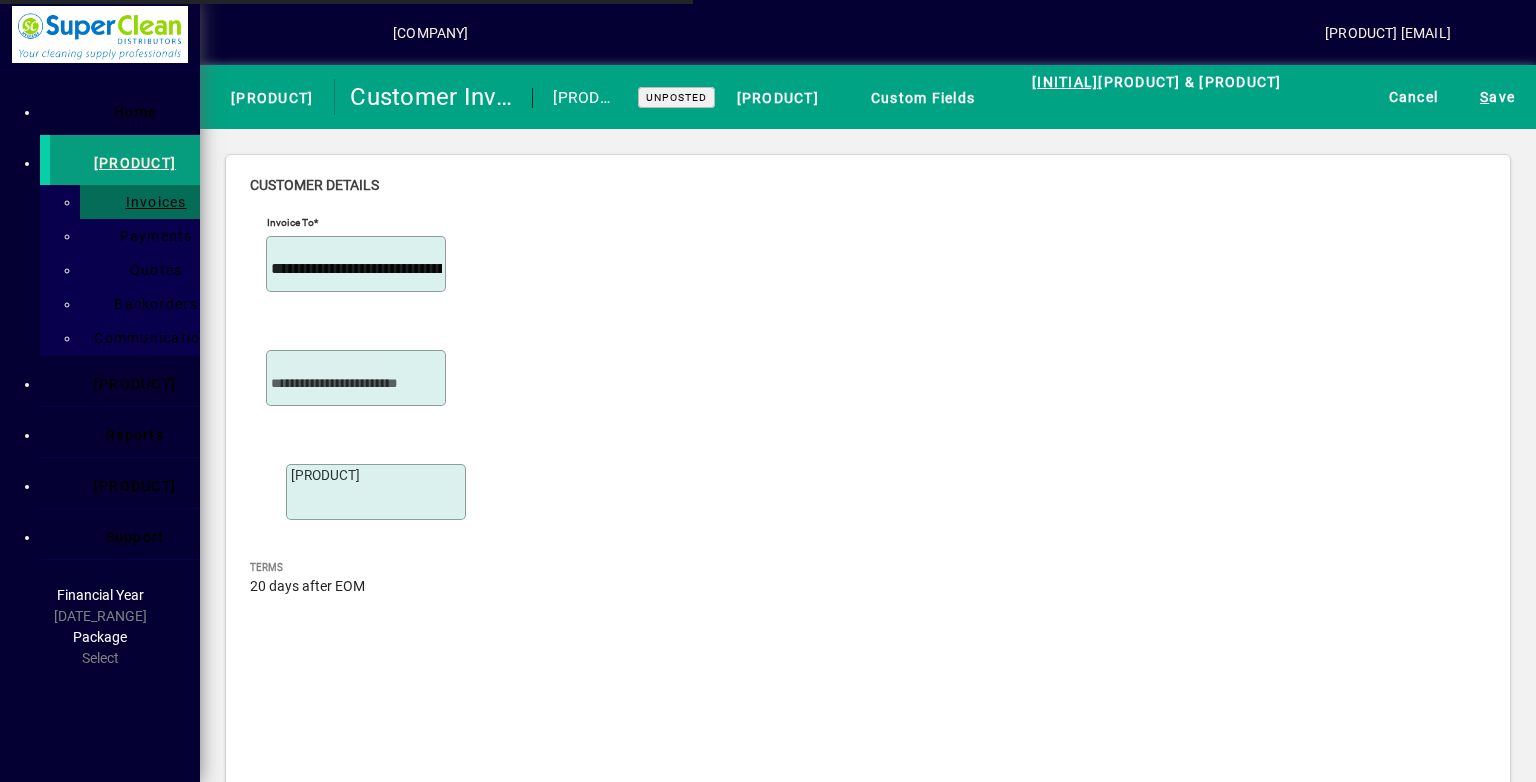 click on "**********" at bounding box center (359, 4273) 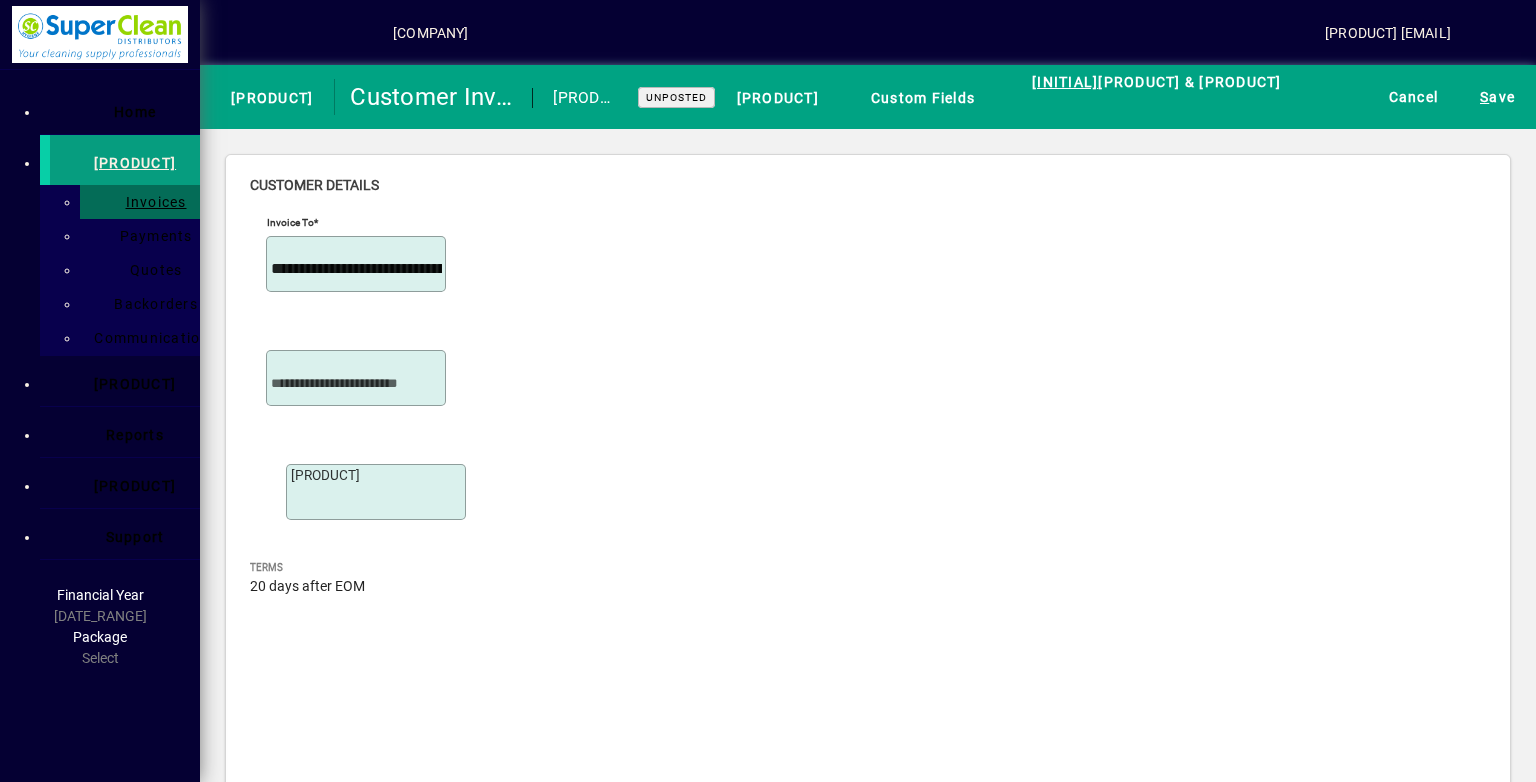 type on "[PRODUCT]" 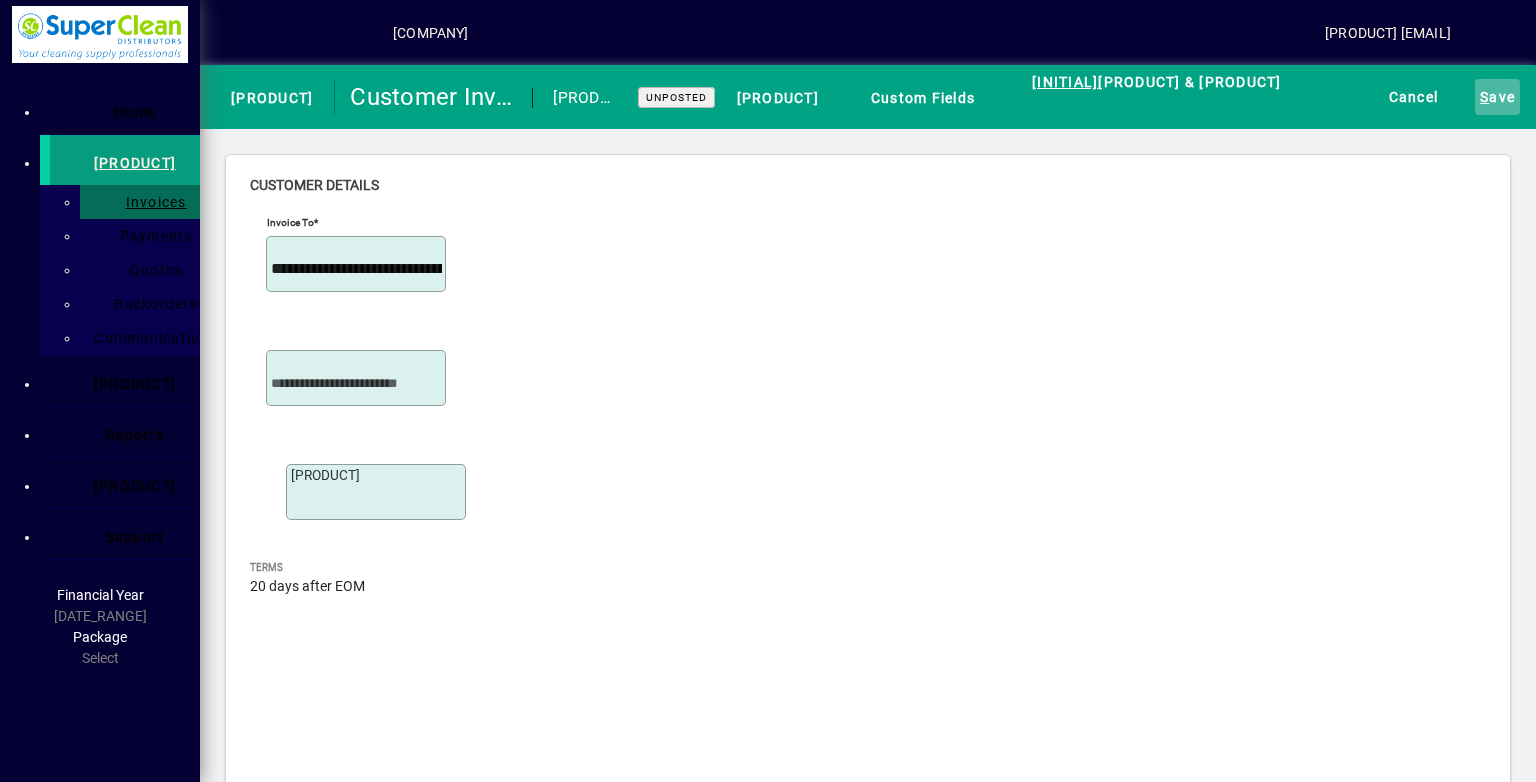 click on "[LOCATION] ave" at bounding box center [1497, 97] 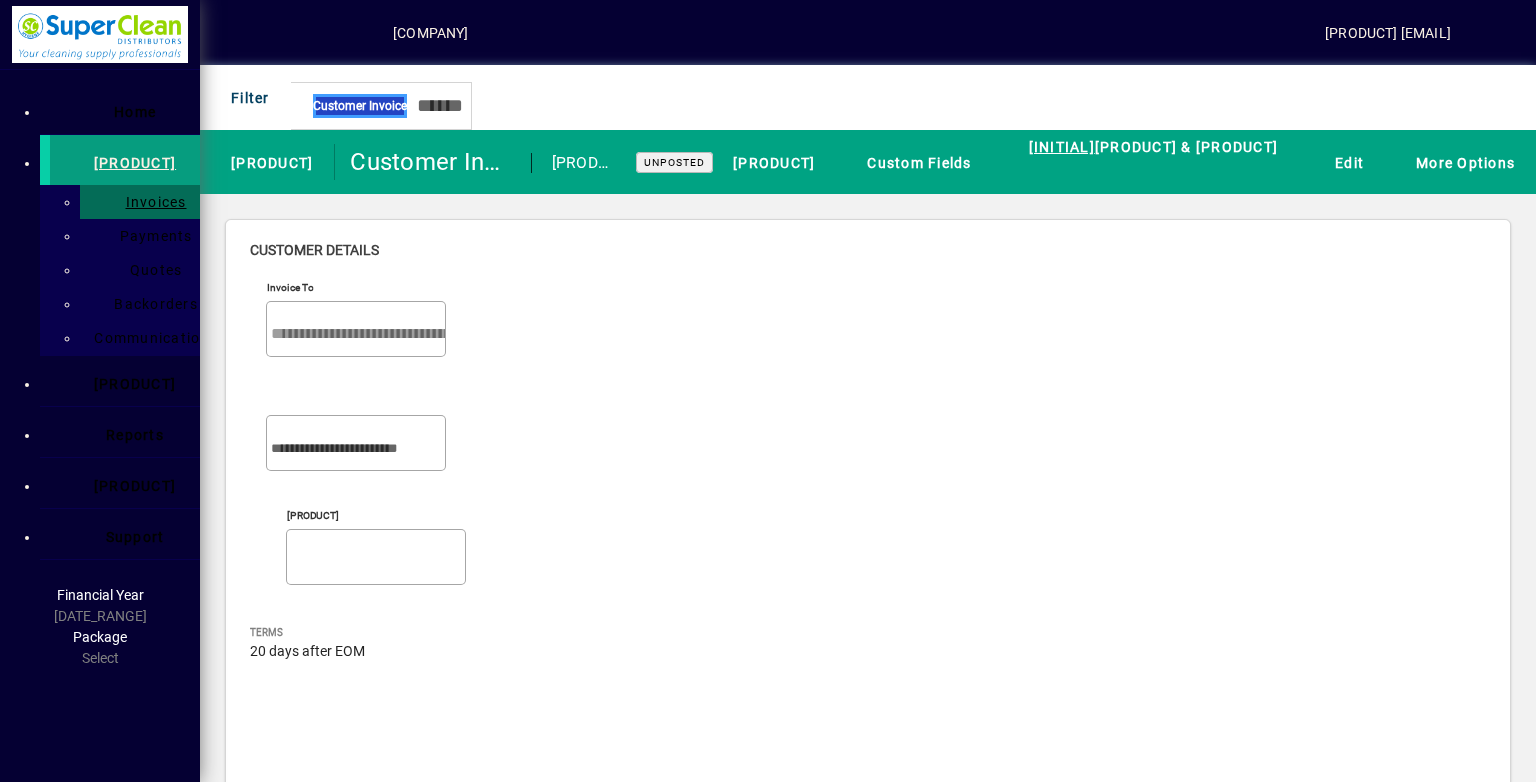 scroll, scrollTop: 851, scrollLeft: 0, axis: vertical 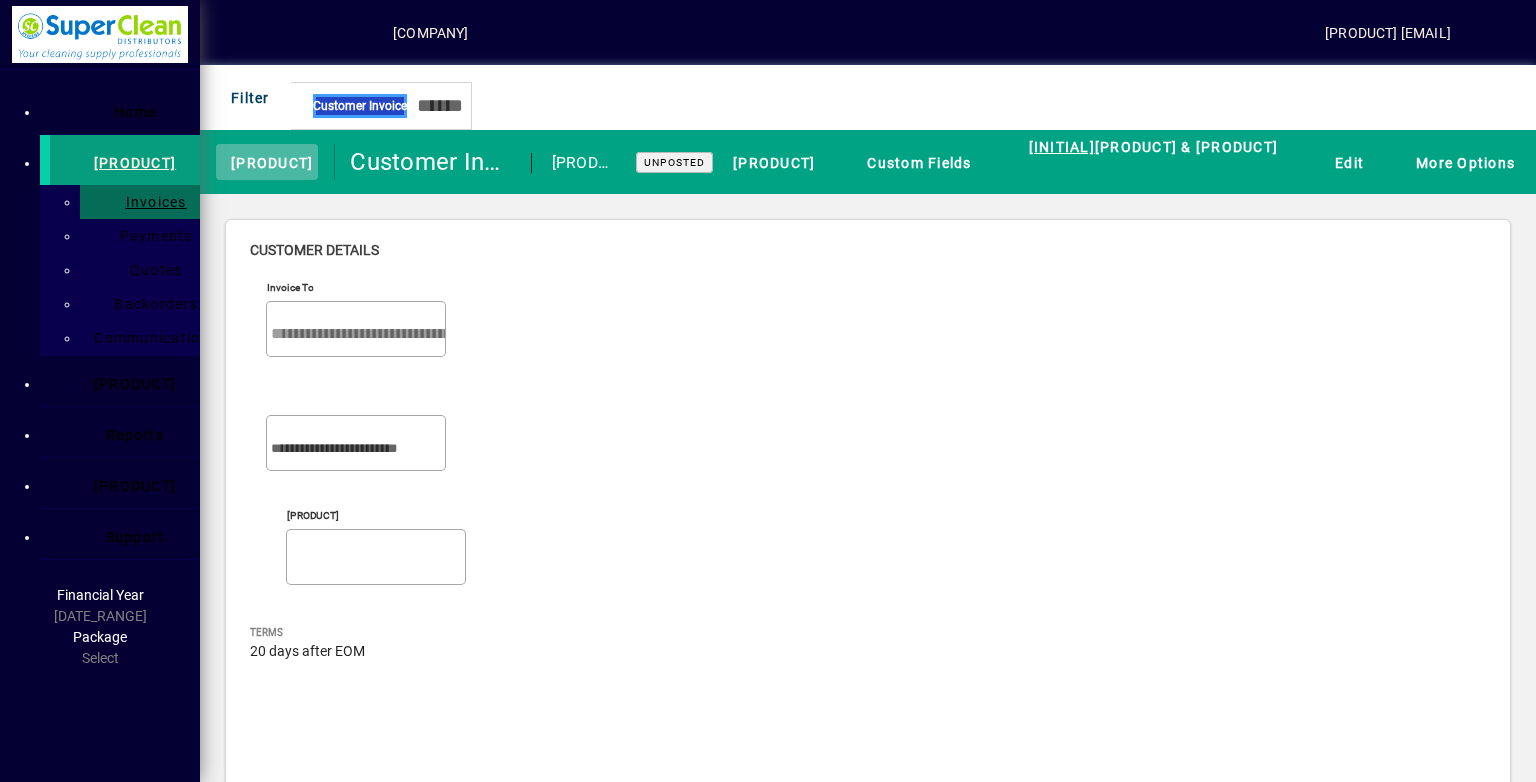 click at bounding box center [267, 162] 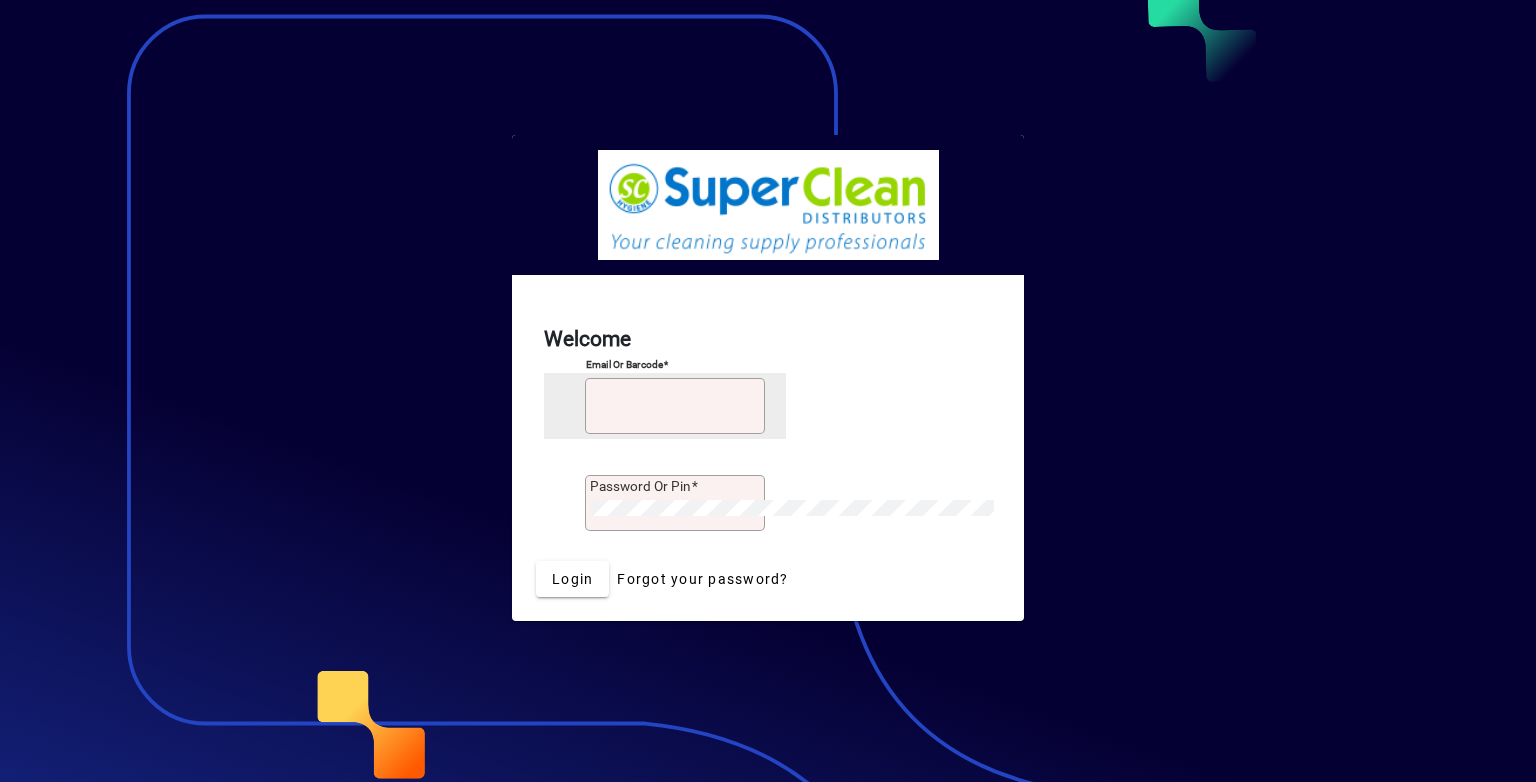 scroll, scrollTop: 0, scrollLeft: 0, axis: both 